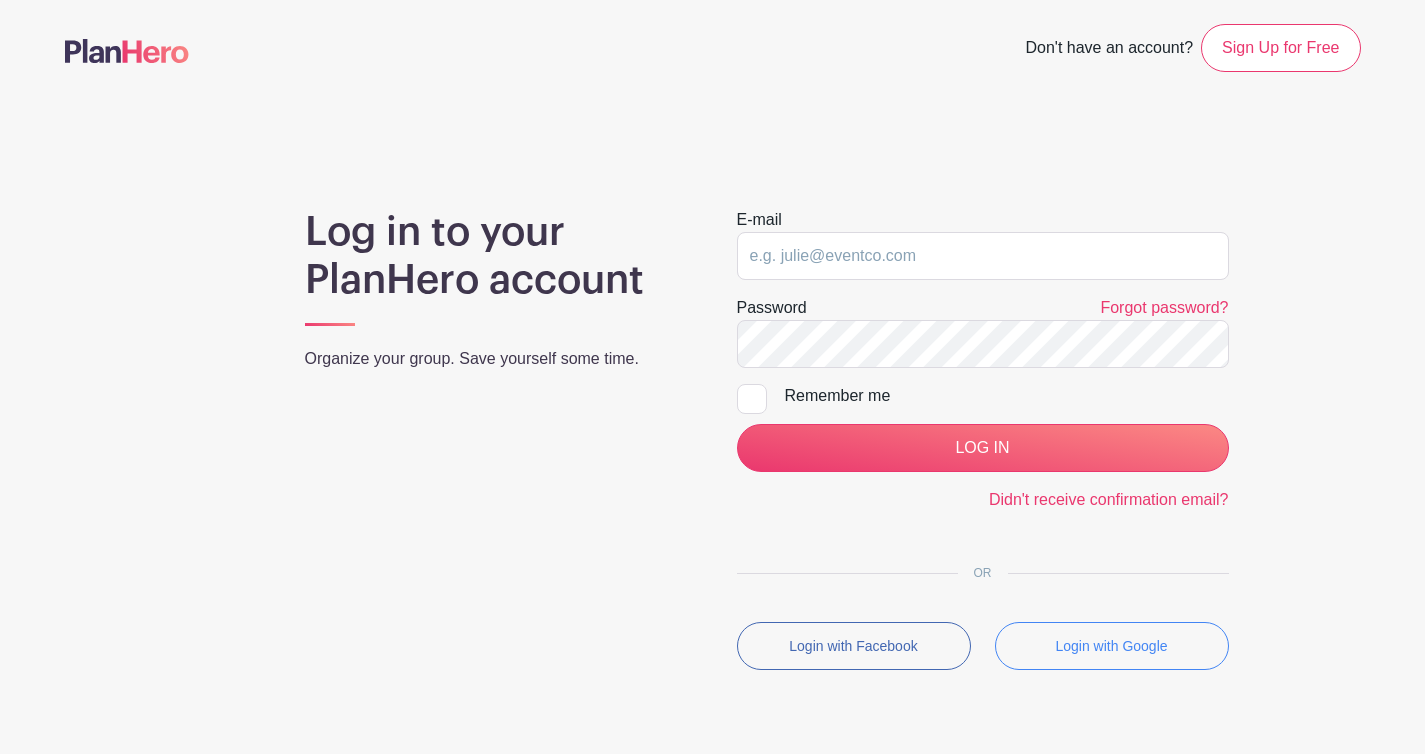 scroll, scrollTop: 0, scrollLeft: 0, axis: both 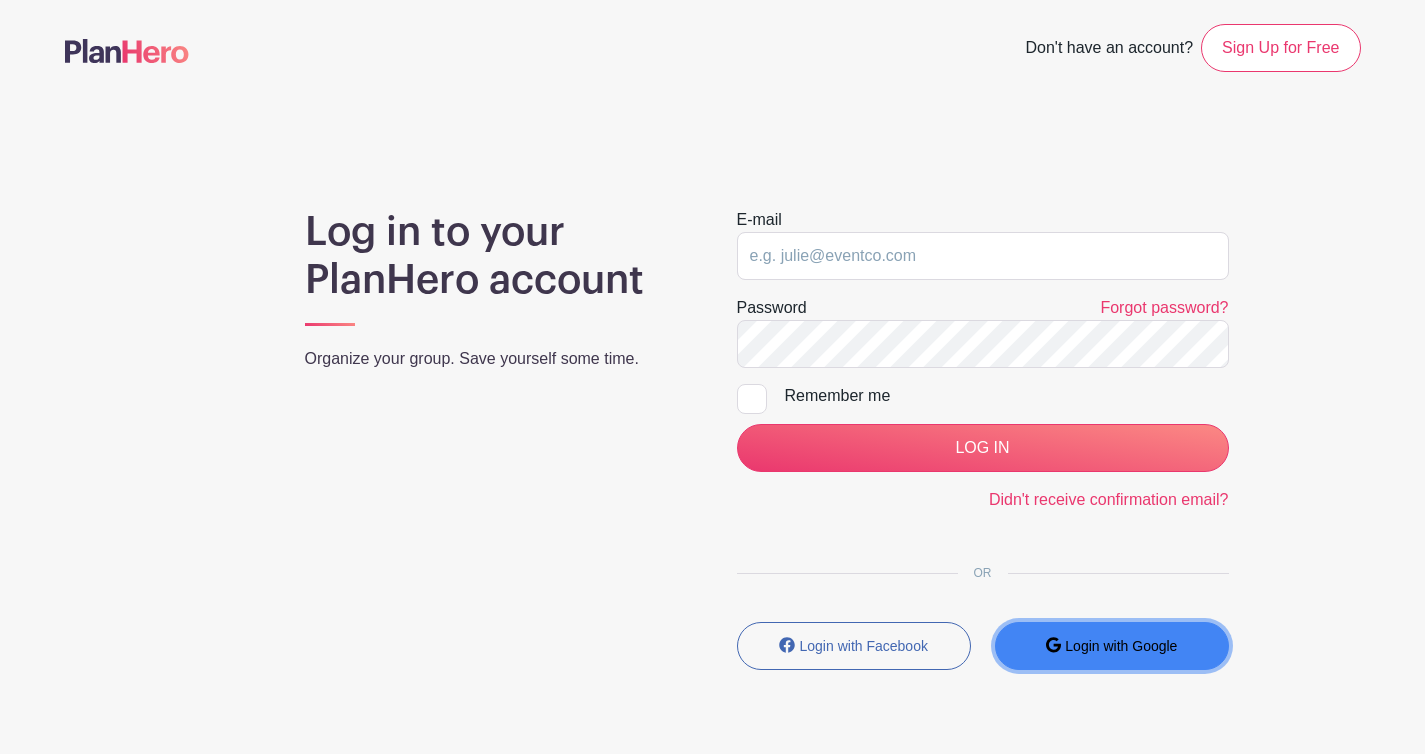 click on "Login with Google" at bounding box center (1121, 646) 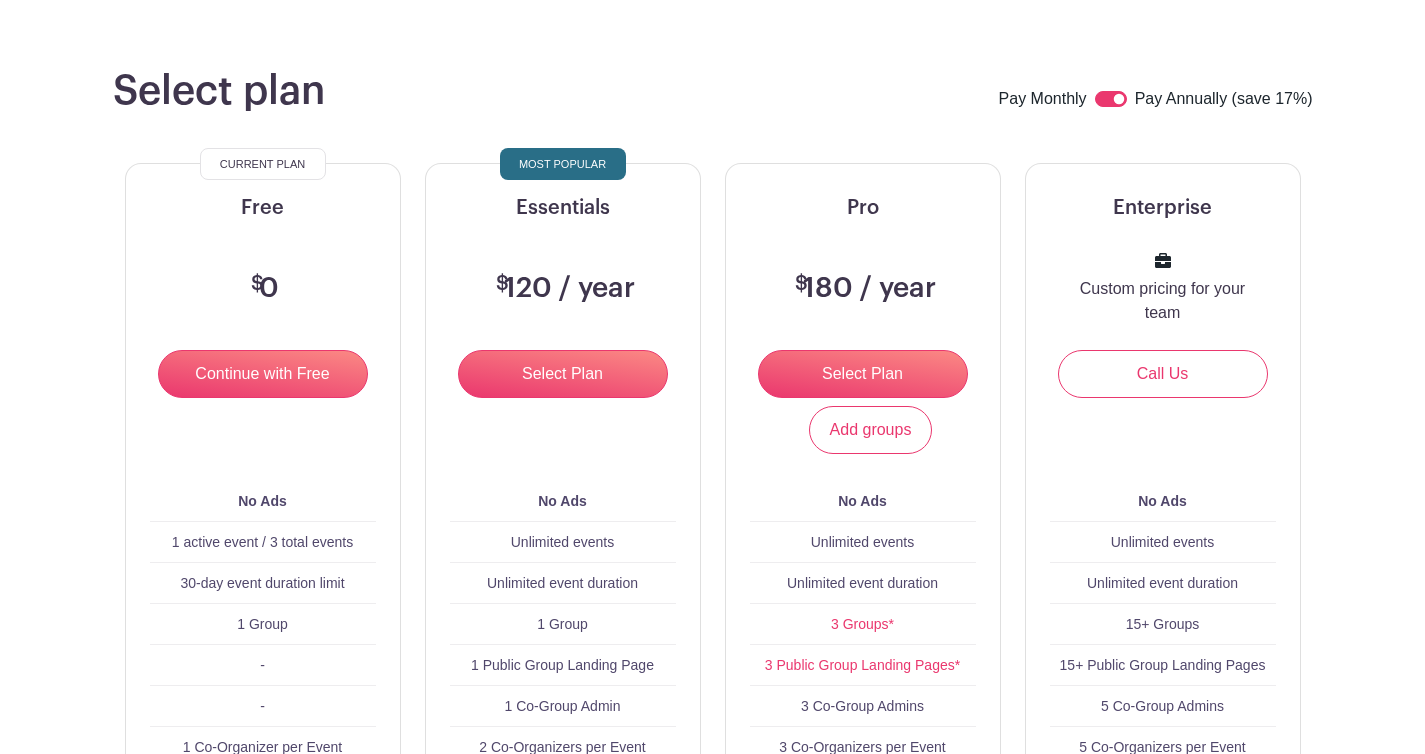 scroll, scrollTop: 229, scrollLeft: 0, axis: vertical 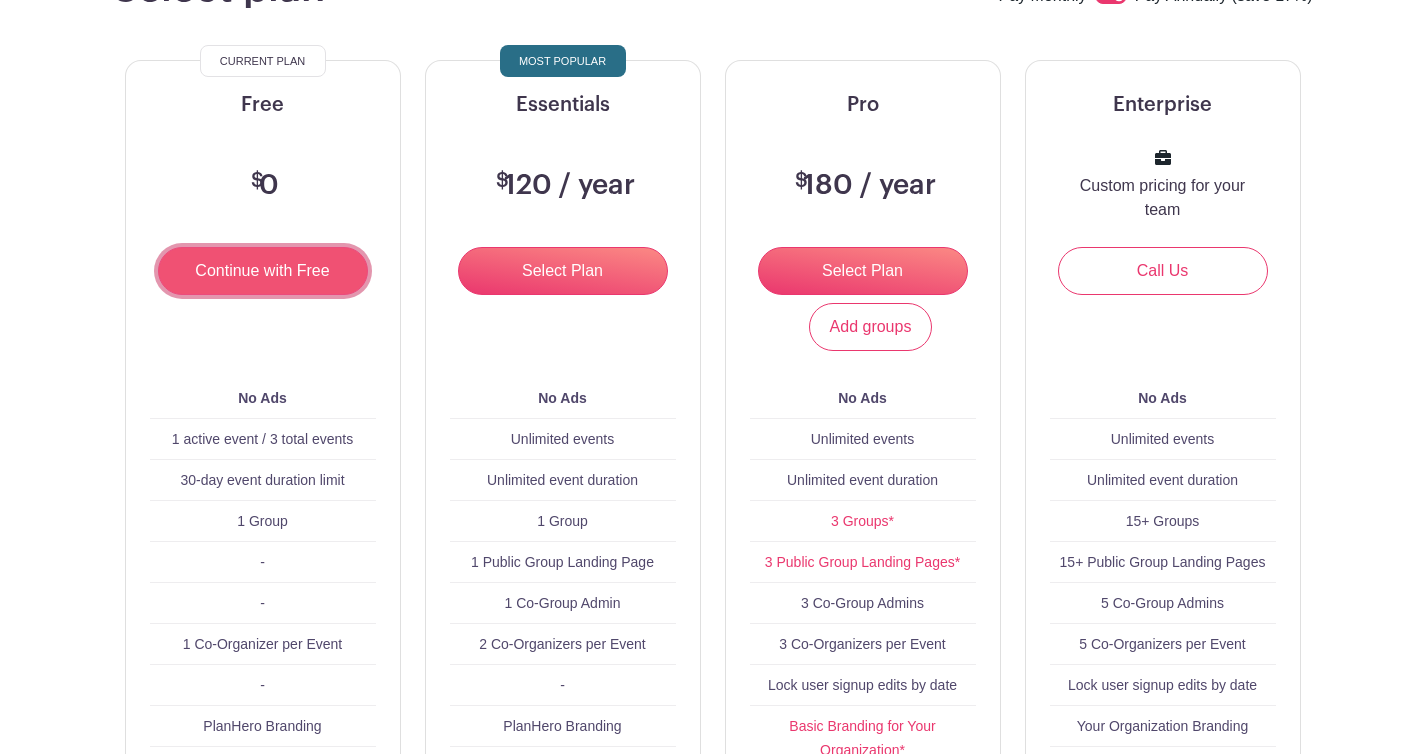 click on "Continue with Free" at bounding box center (263, 271) 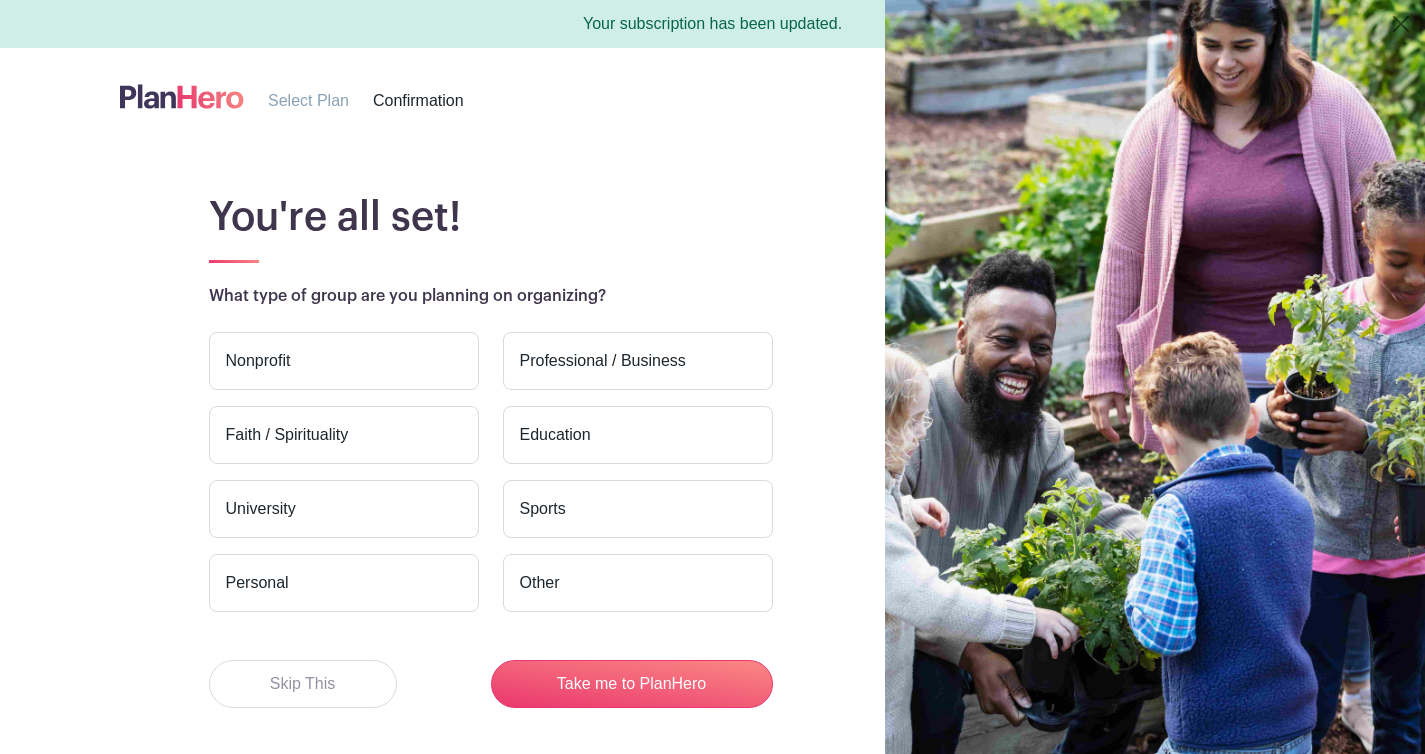 scroll, scrollTop: 79, scrollLeft: 0, axis: vertical 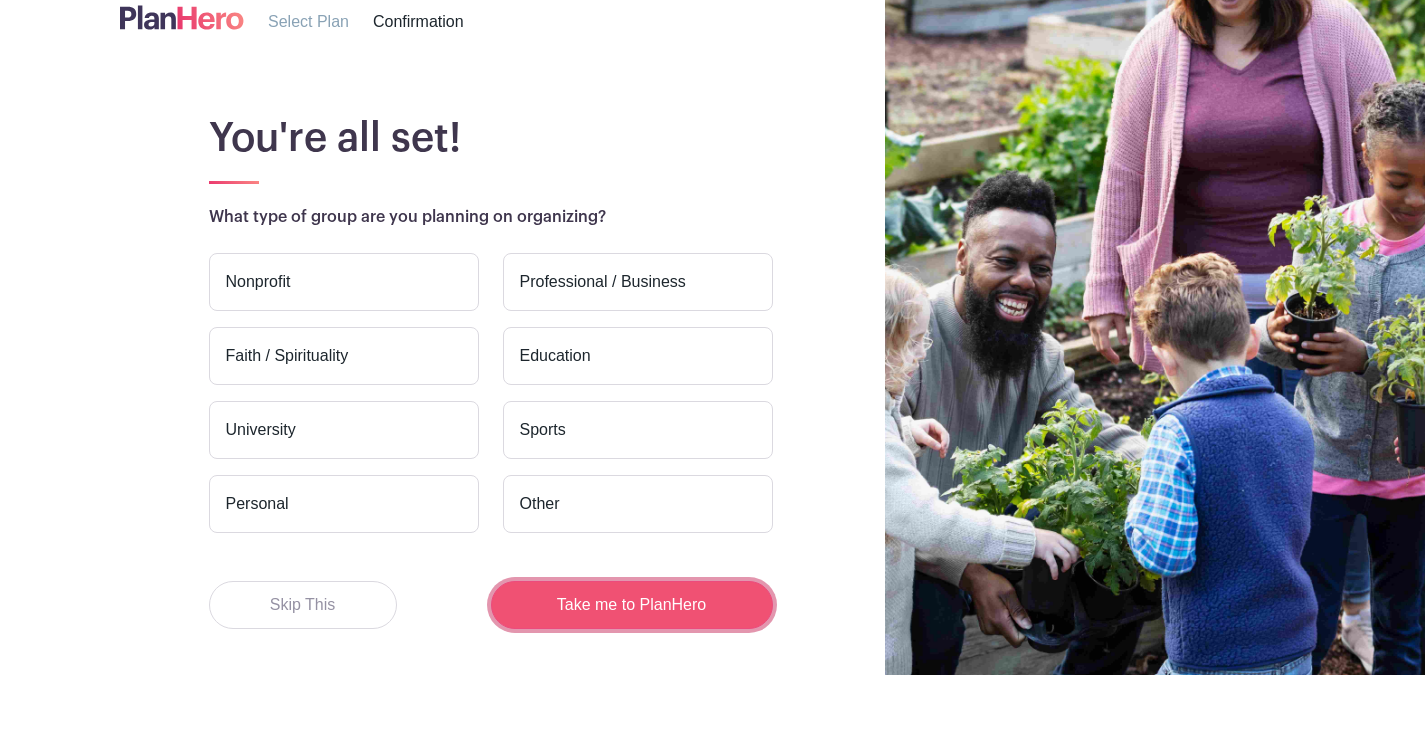 click on "Take me to PlanHero" at bounding box center (632, 605) 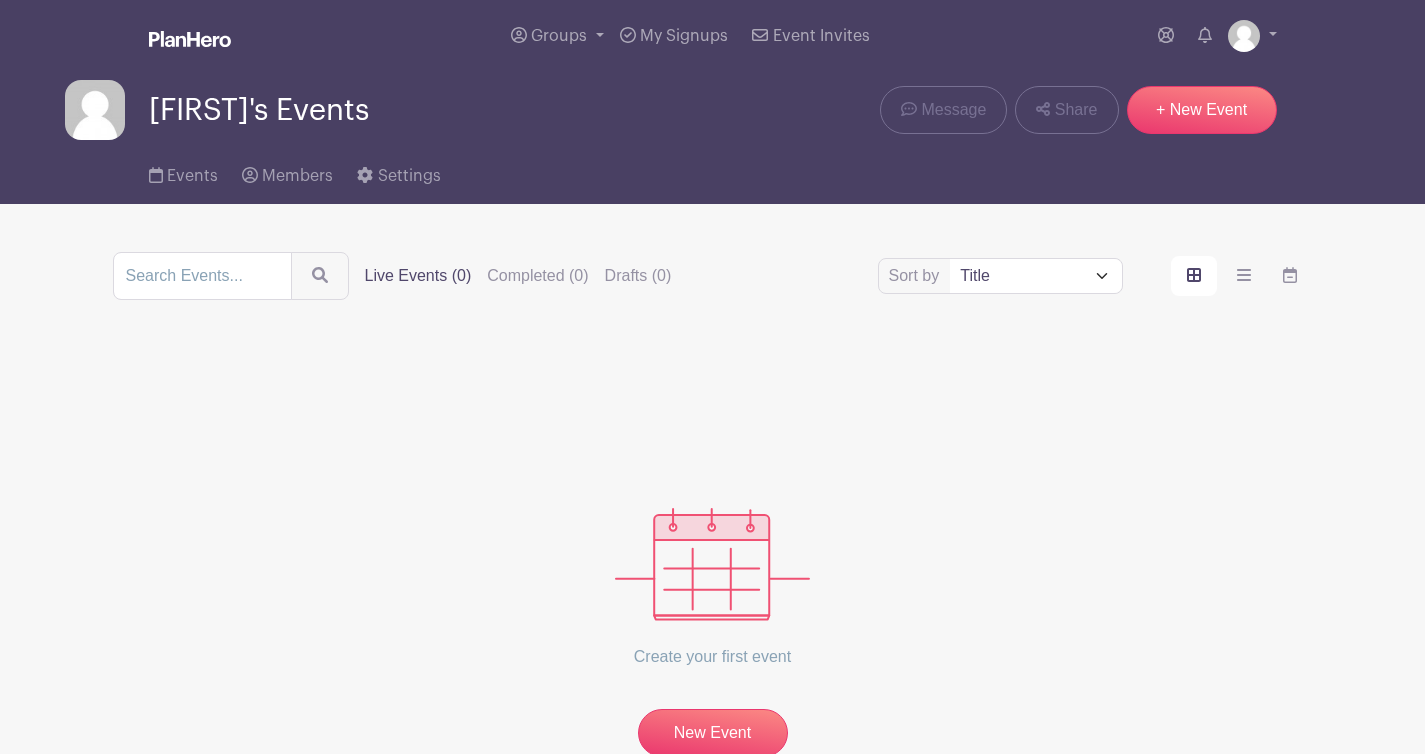 scroll, scrollTop: 0, scrollLeft: 0, axis: both 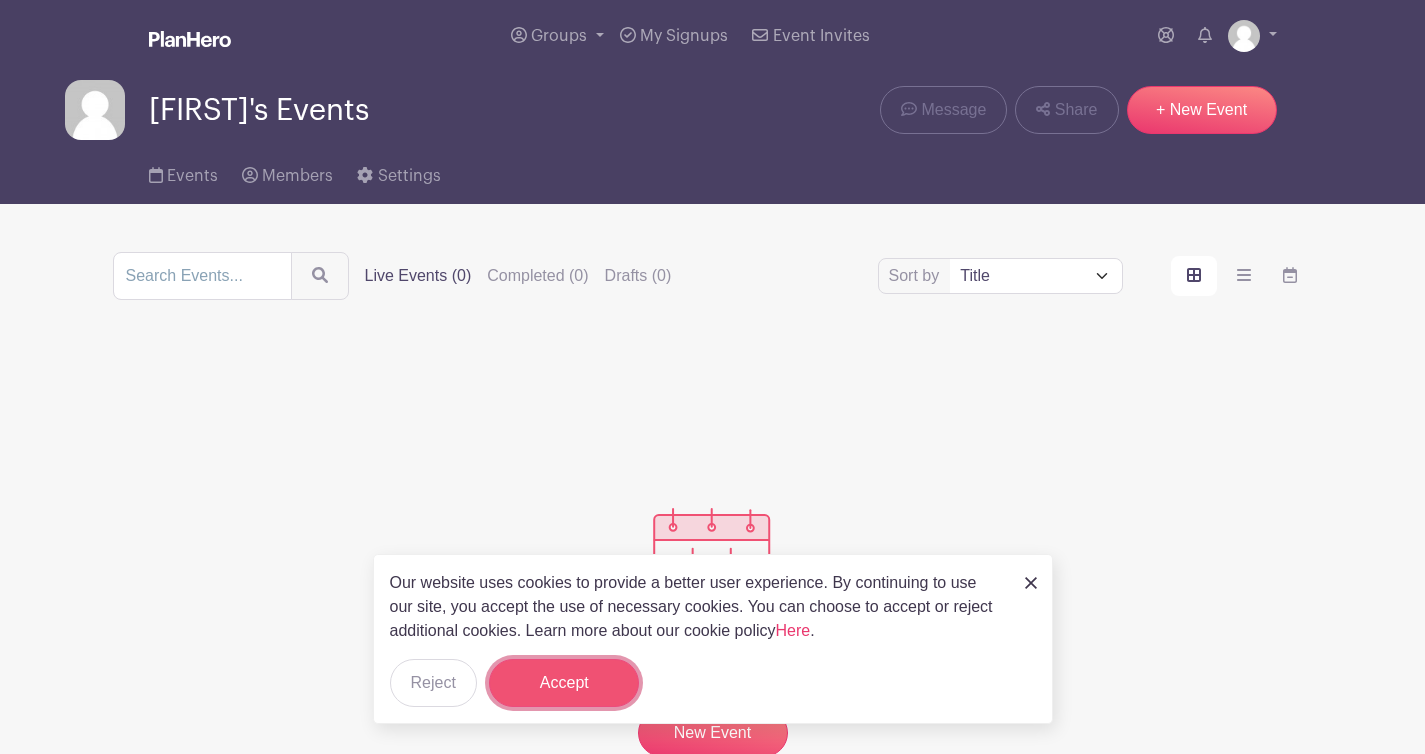 click on "Accept" at bounding box center (564, 683) 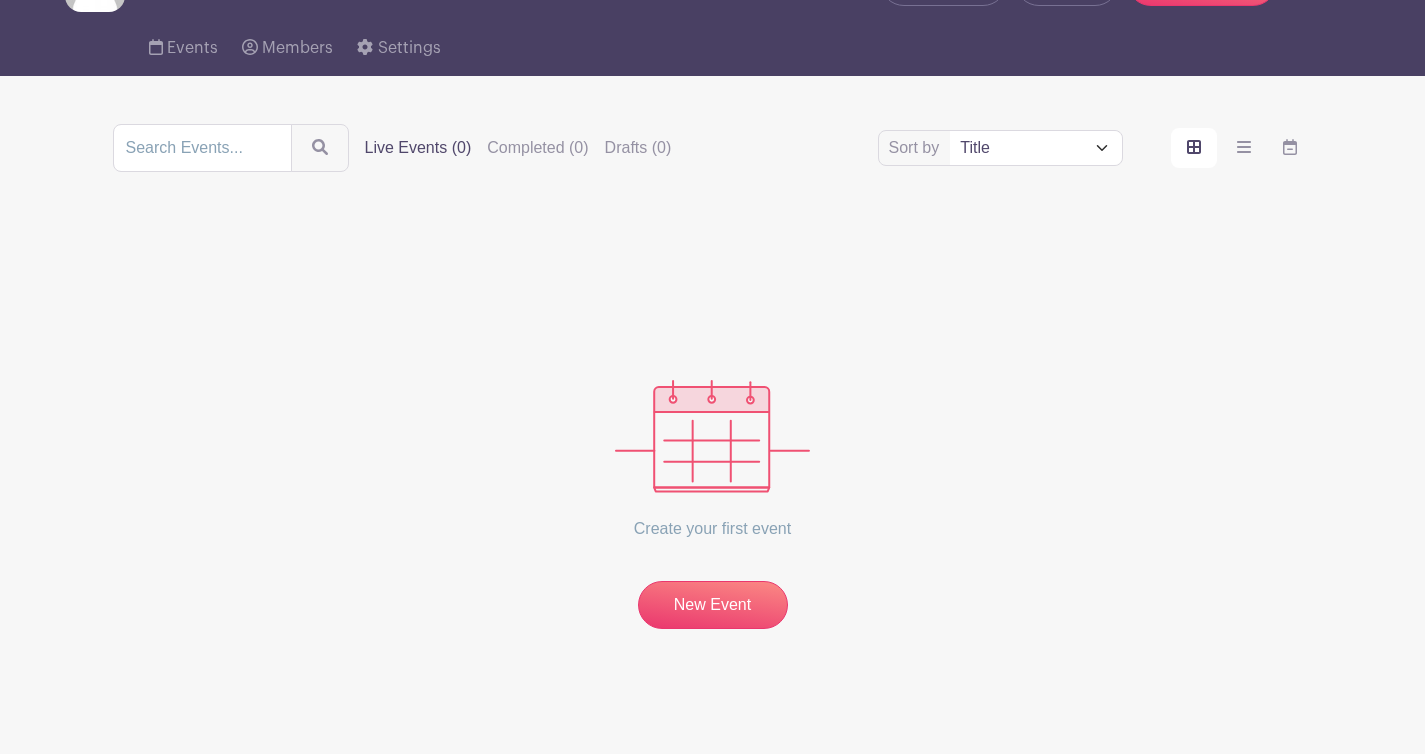 scroll, scrollTop: 0, scrollLeft: 0, axis: both 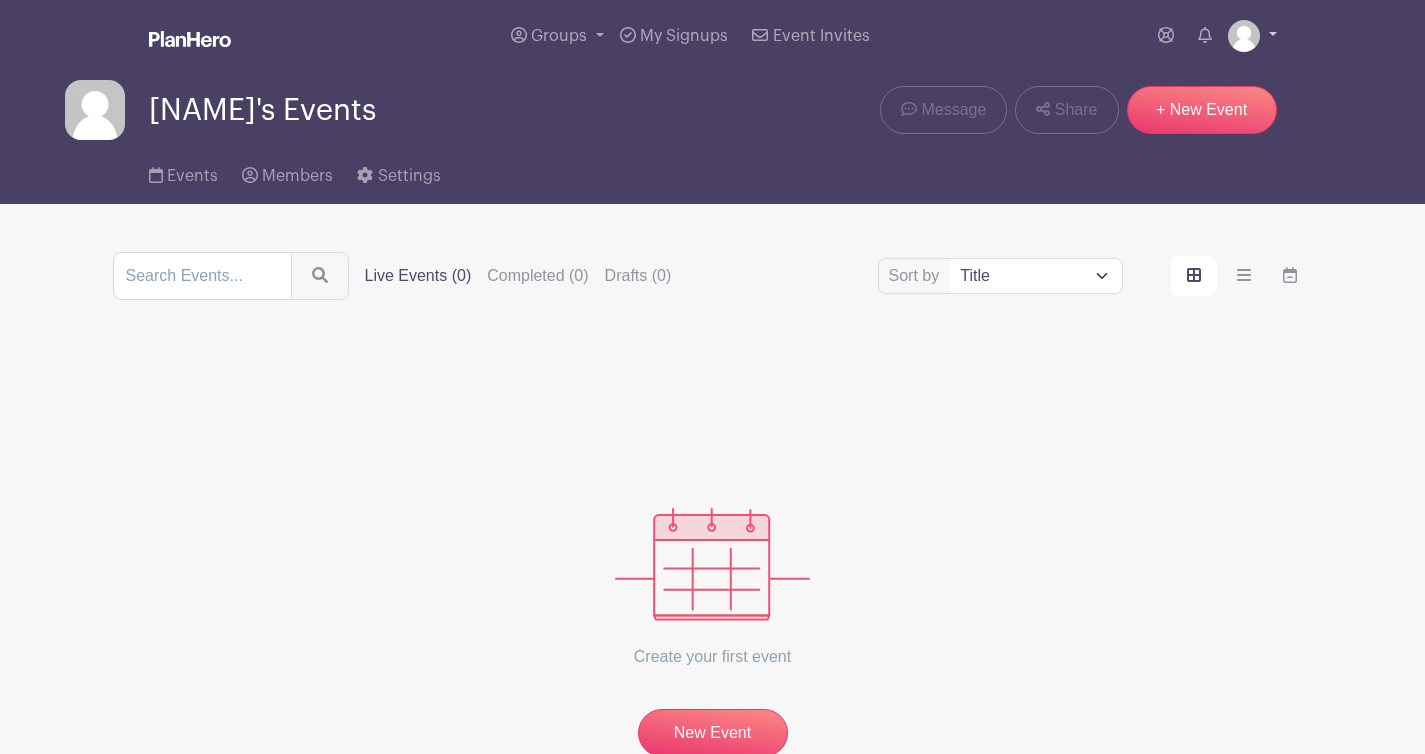 click at bounding box center (1252, 36) 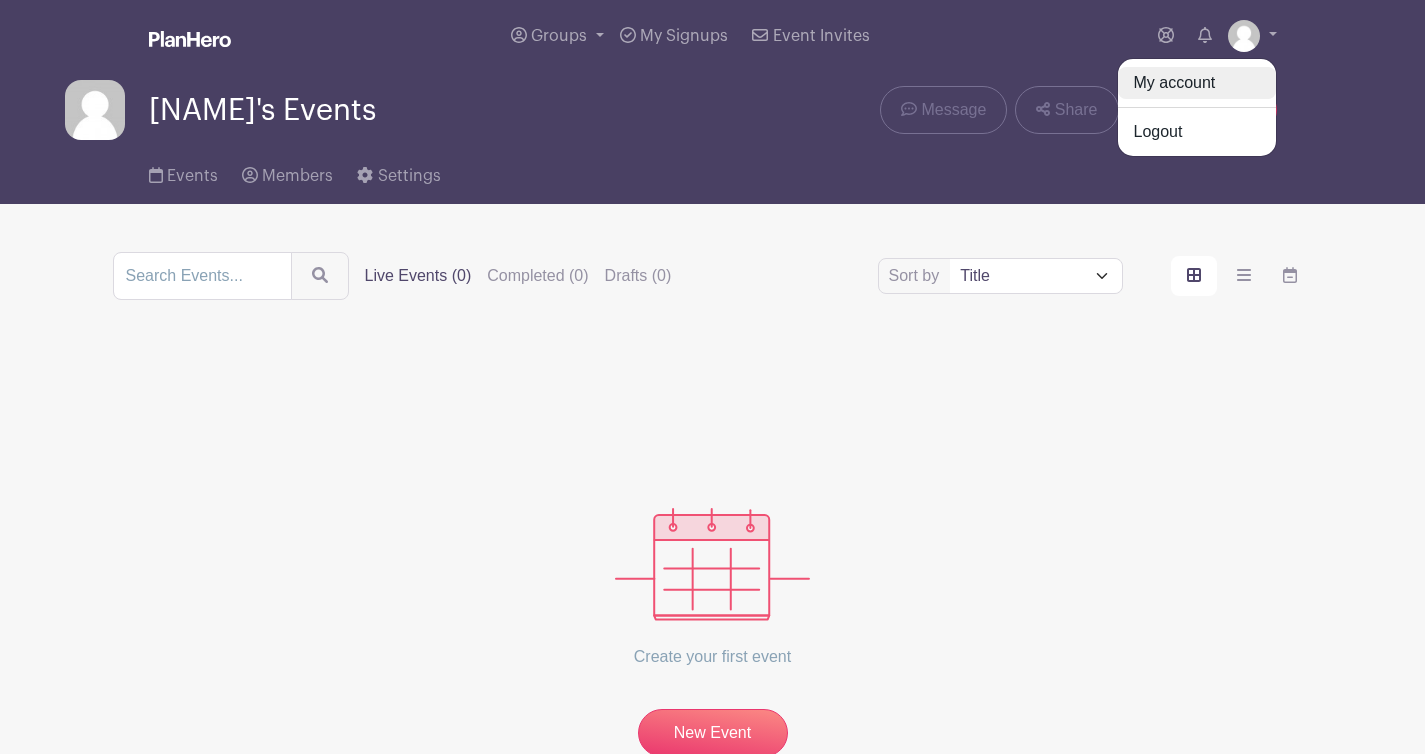 click on "My account" at bounding box center [1197, 83] 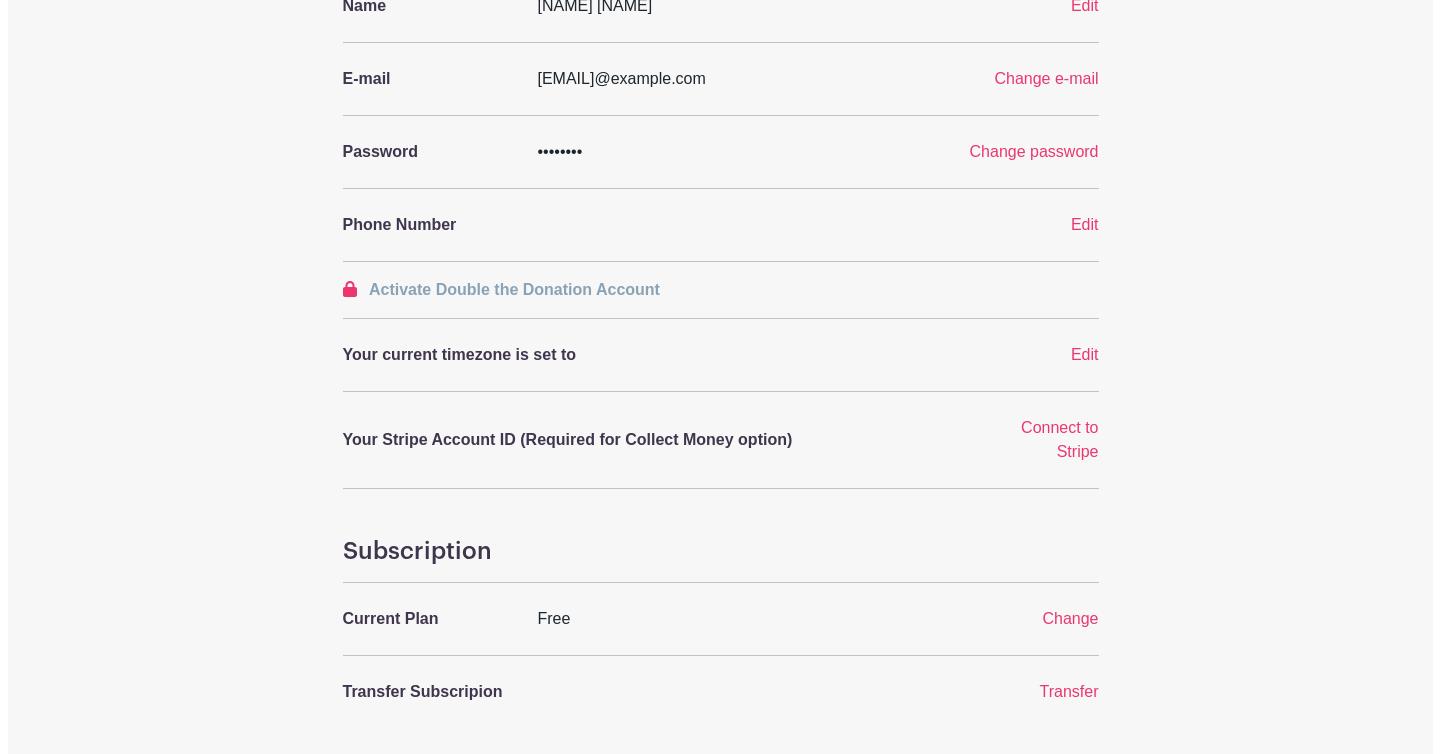scroll, scrollTop: 0, scrollLeft: 0, axis: both 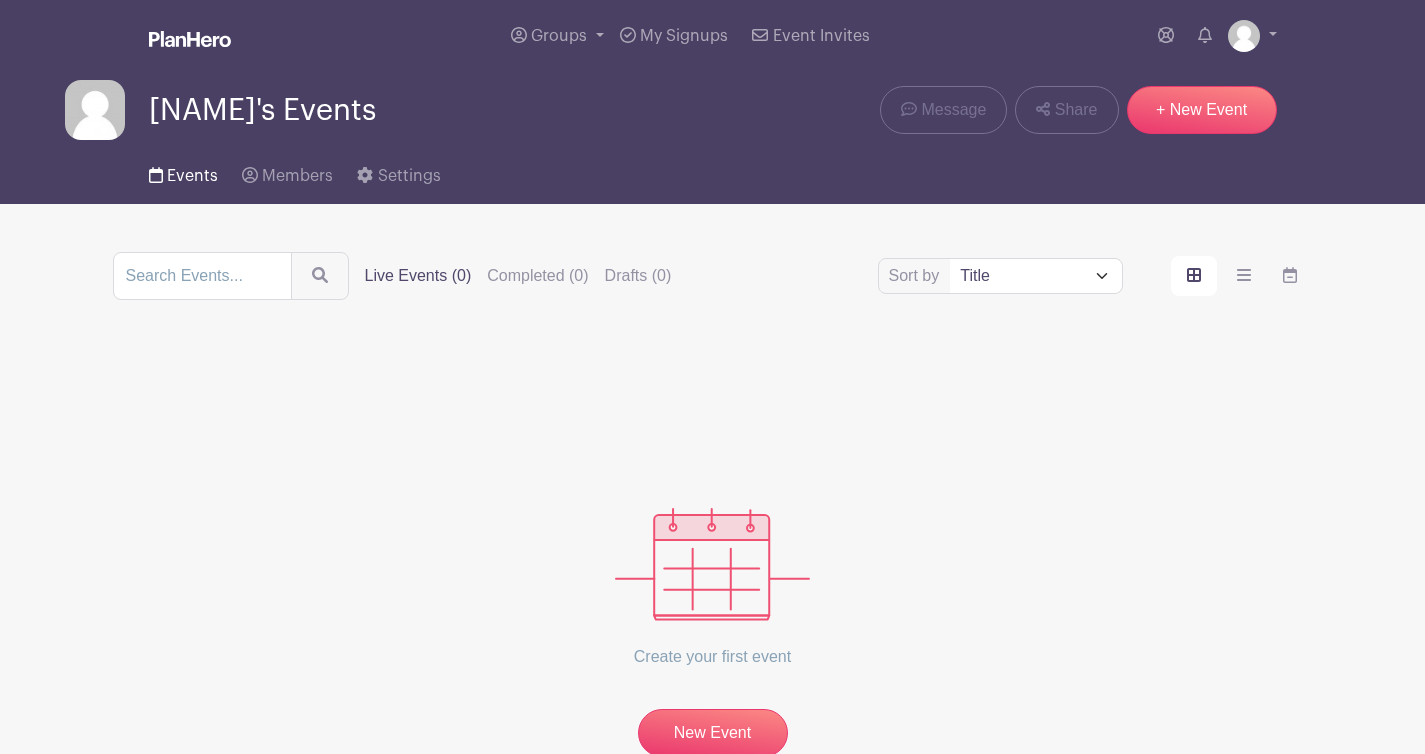 click on "Events" at bounding box center [183, 172] 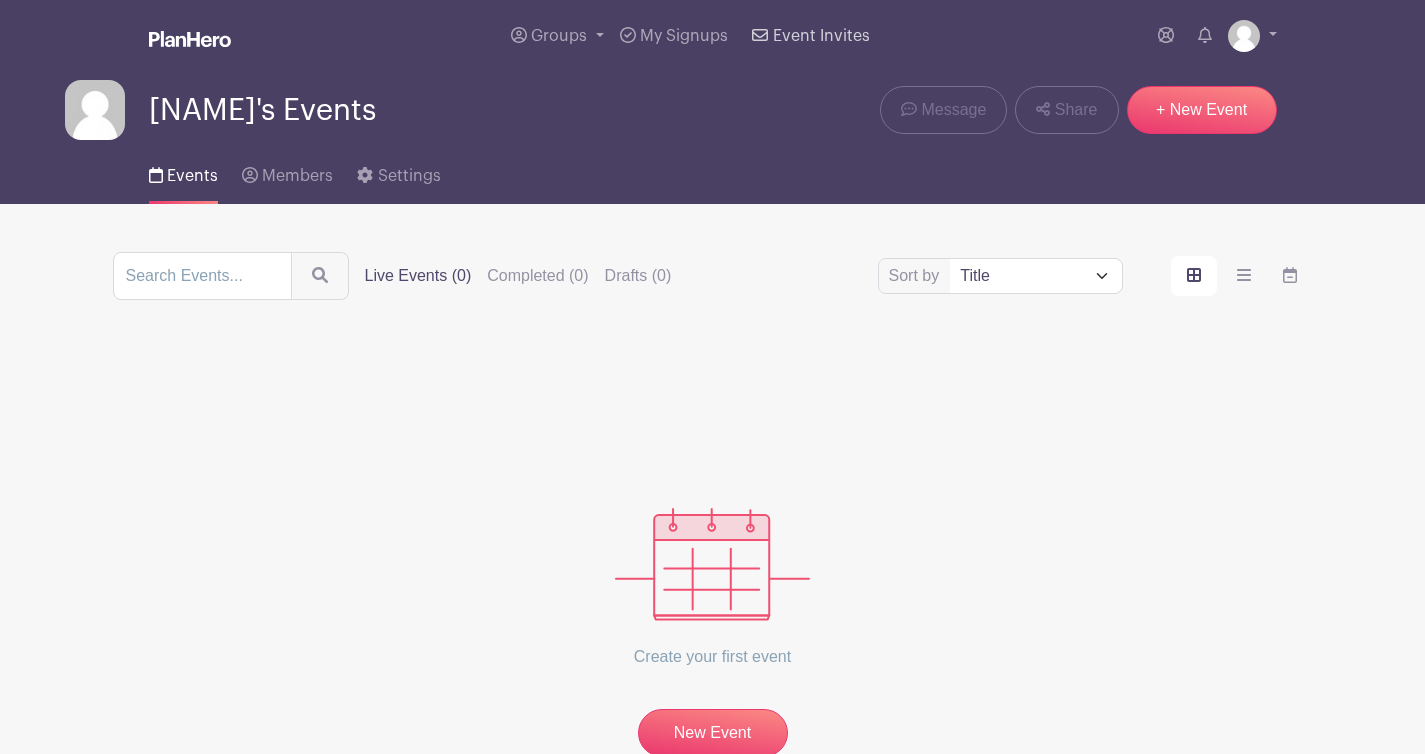 click on "Event Invites" at bounding box center [810, 36] 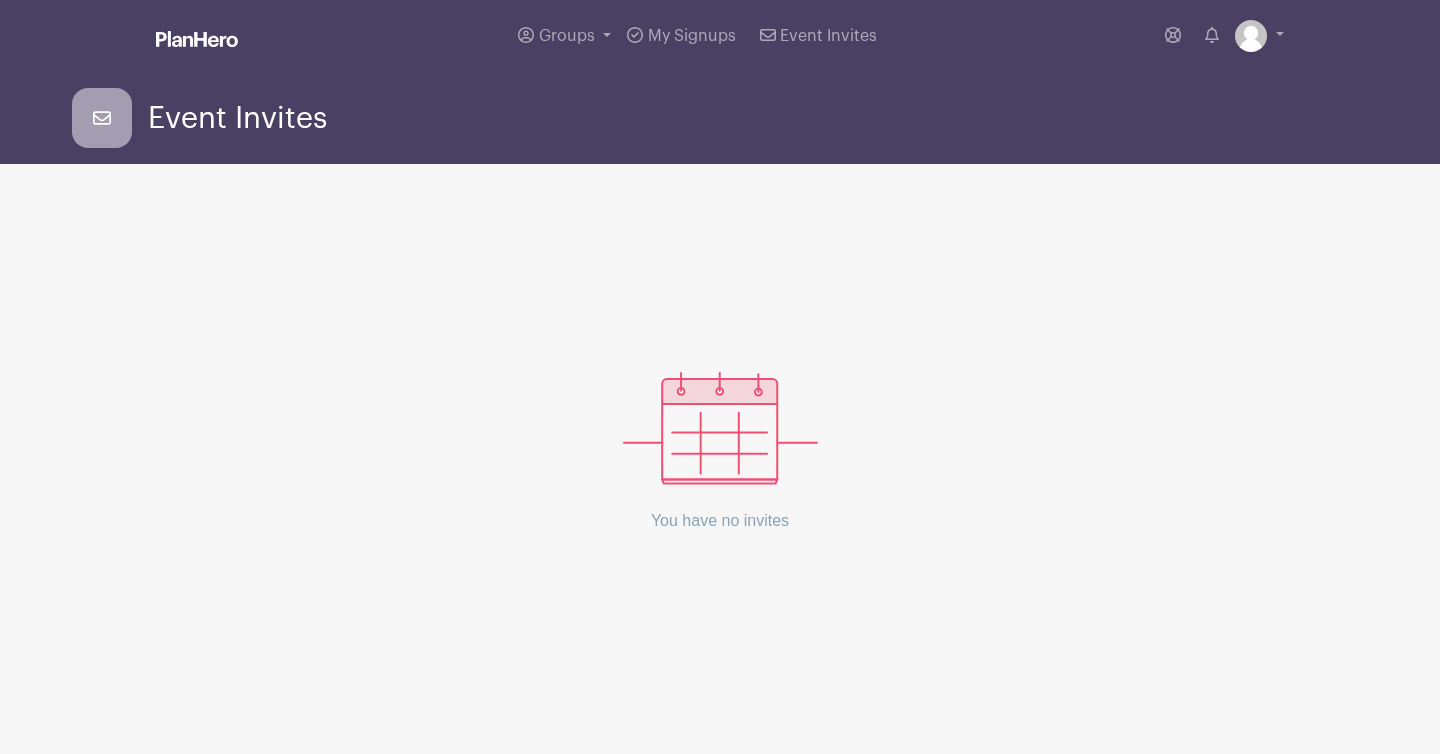 scroll, scrollTop: 0, scrollLeft: 0, axis: both 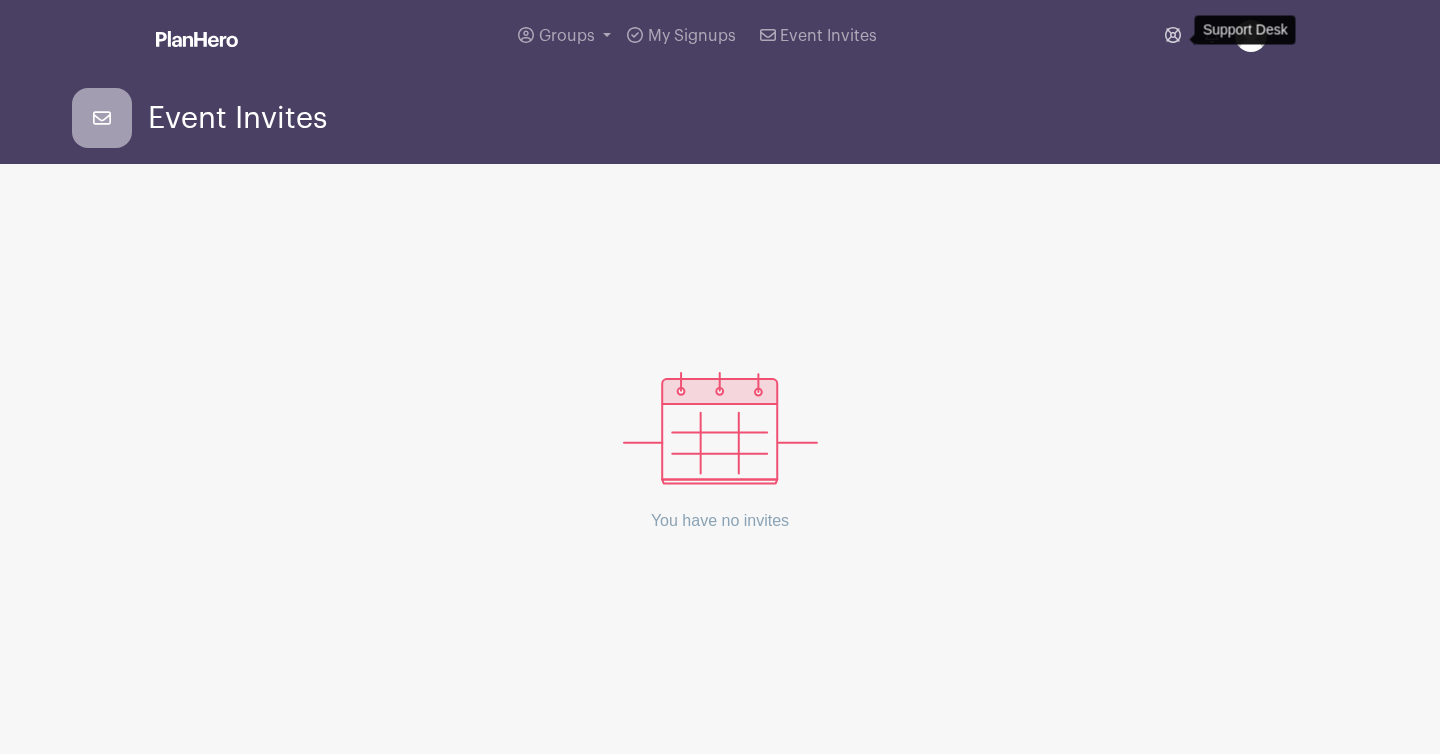 click 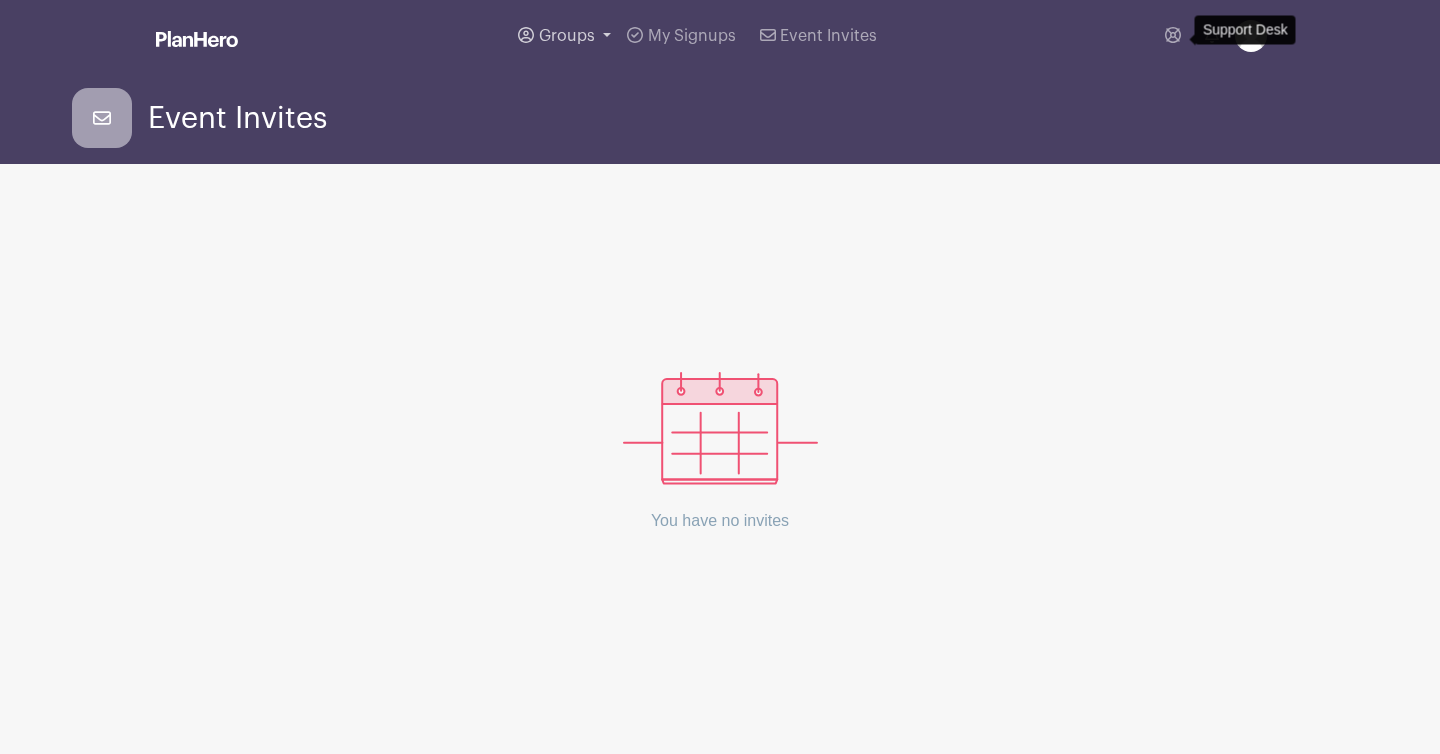 click on "Groups" at bounding box center [564, 36] 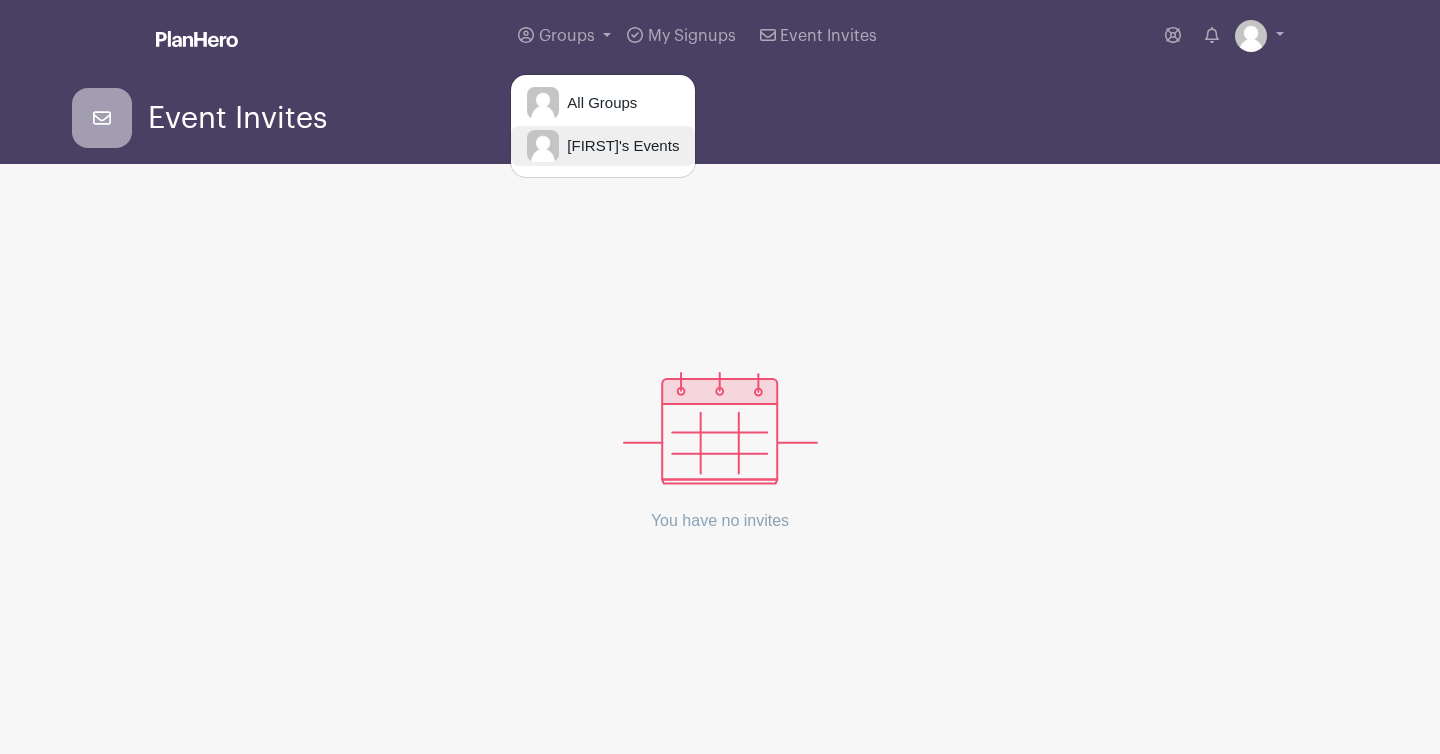 click on "Nicholas's Events" at bounding box center [619, 146] 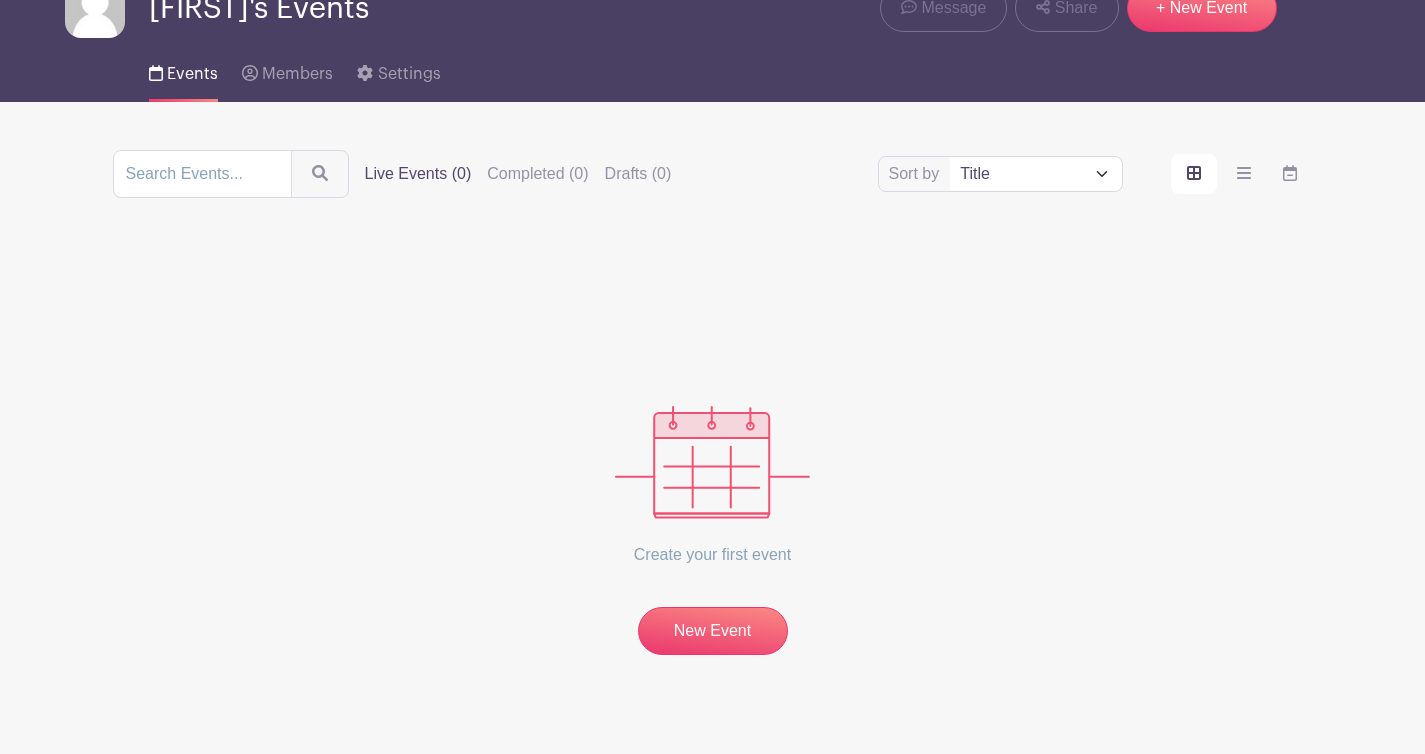 scroll, scrollTop: 129, scrollLeft: 0, axis: vertical 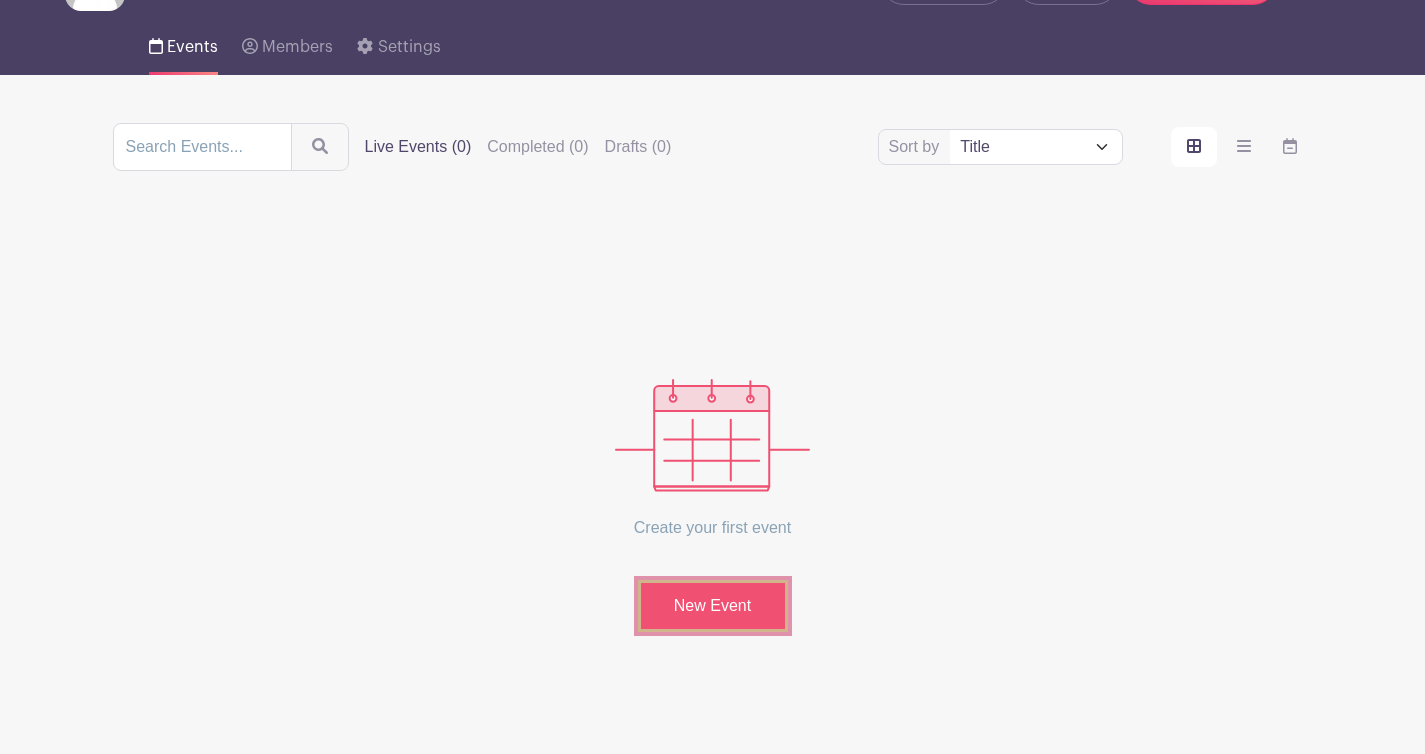click on "New Event" at bounding box center [713, 606] 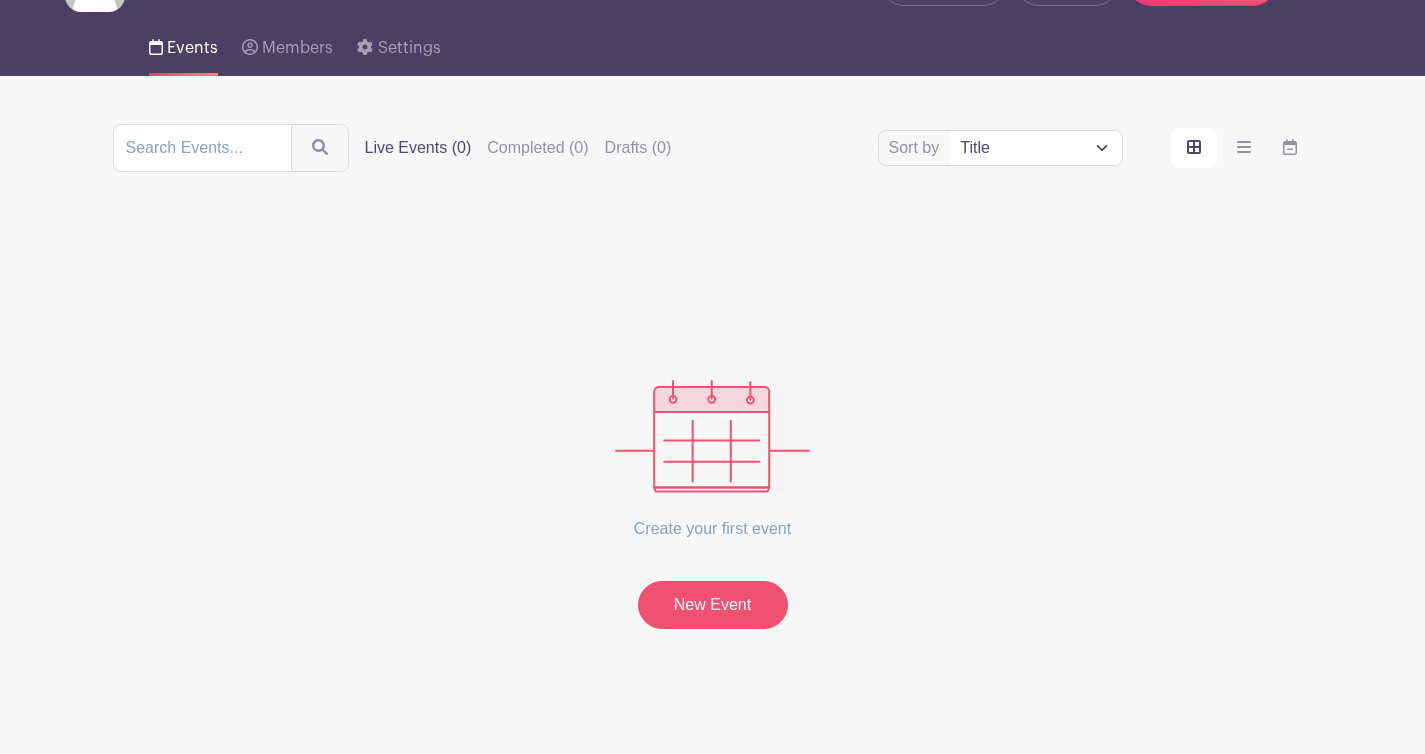 scroll, scrollTop: 0, scrollLeft: 0, axis: both 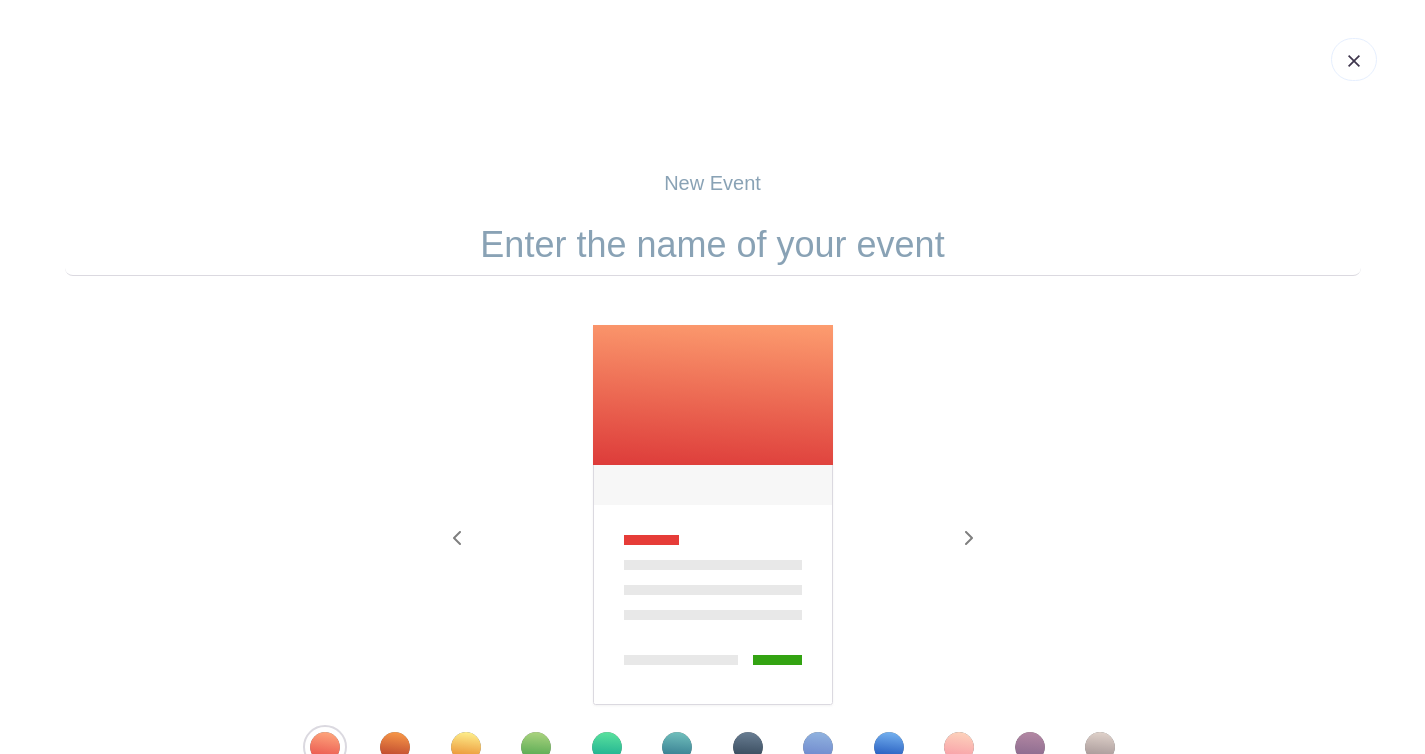 click at bounding box center [1354, 61] 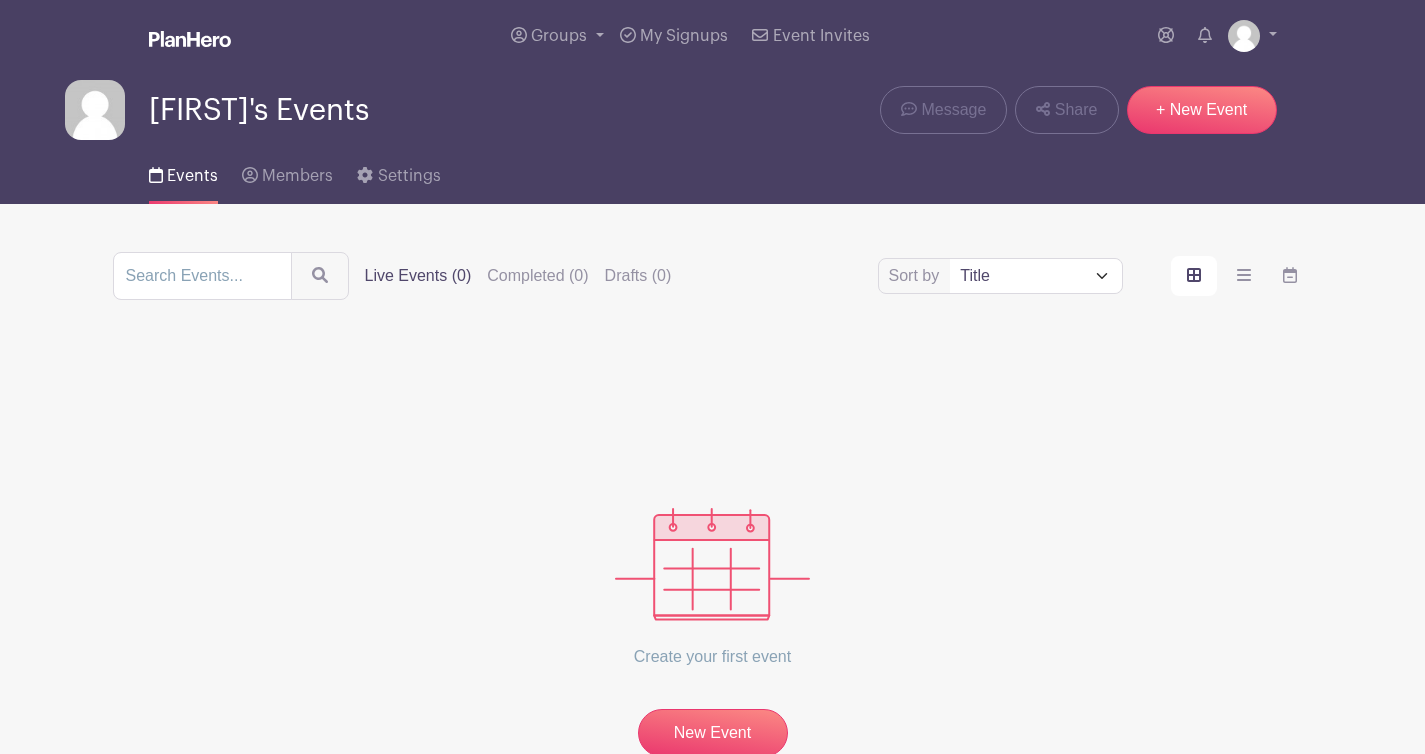 scroll, scrollTop: 0, scrollLeft: 0, axis: both 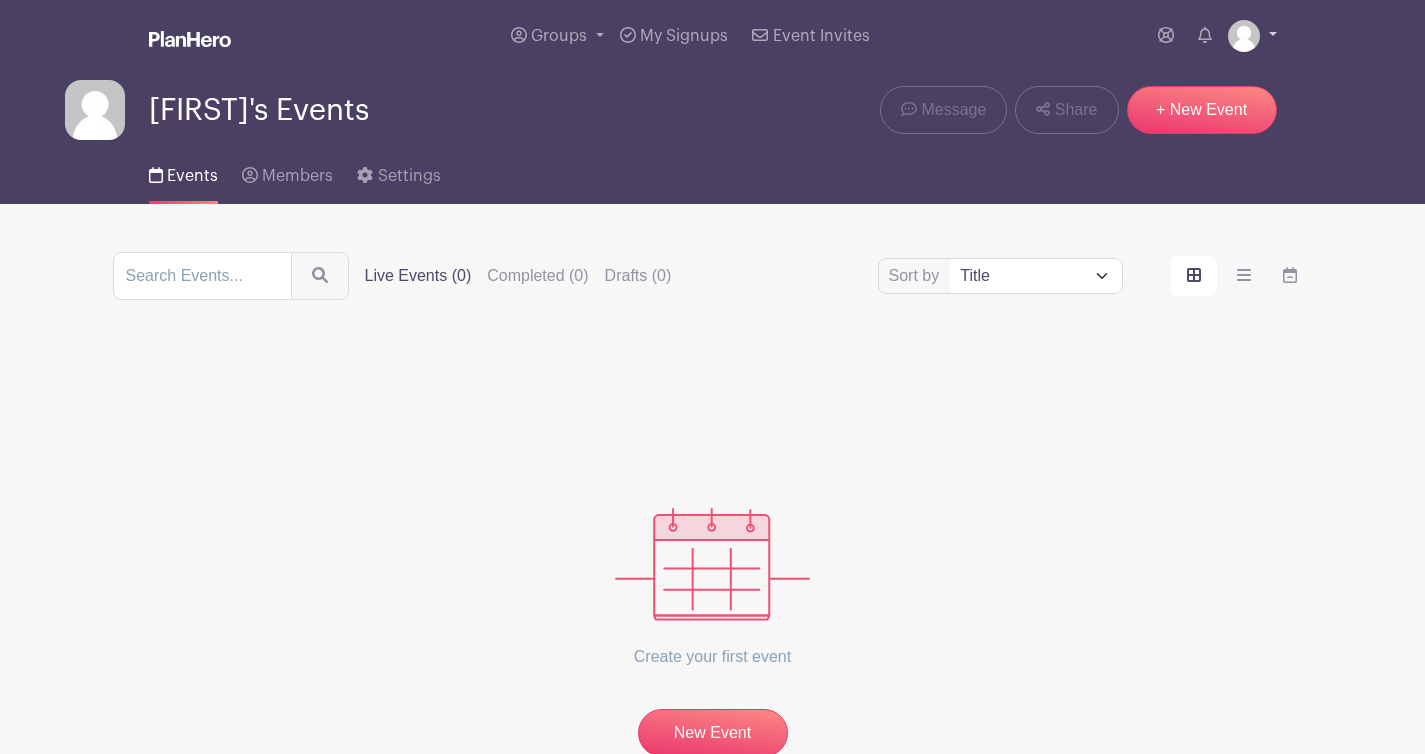 click at bounding box center [1244, 36] 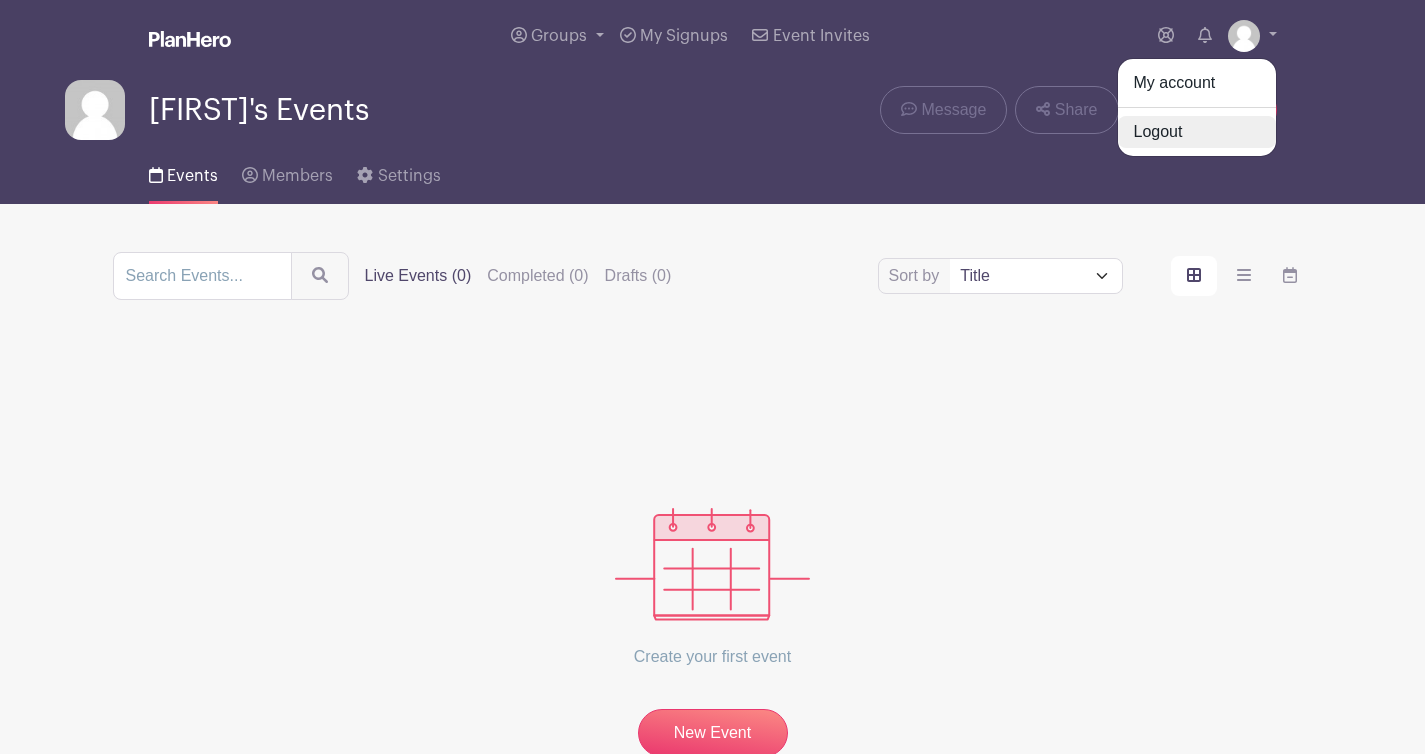 click on "Logout" at bounding box center (1197, 132) 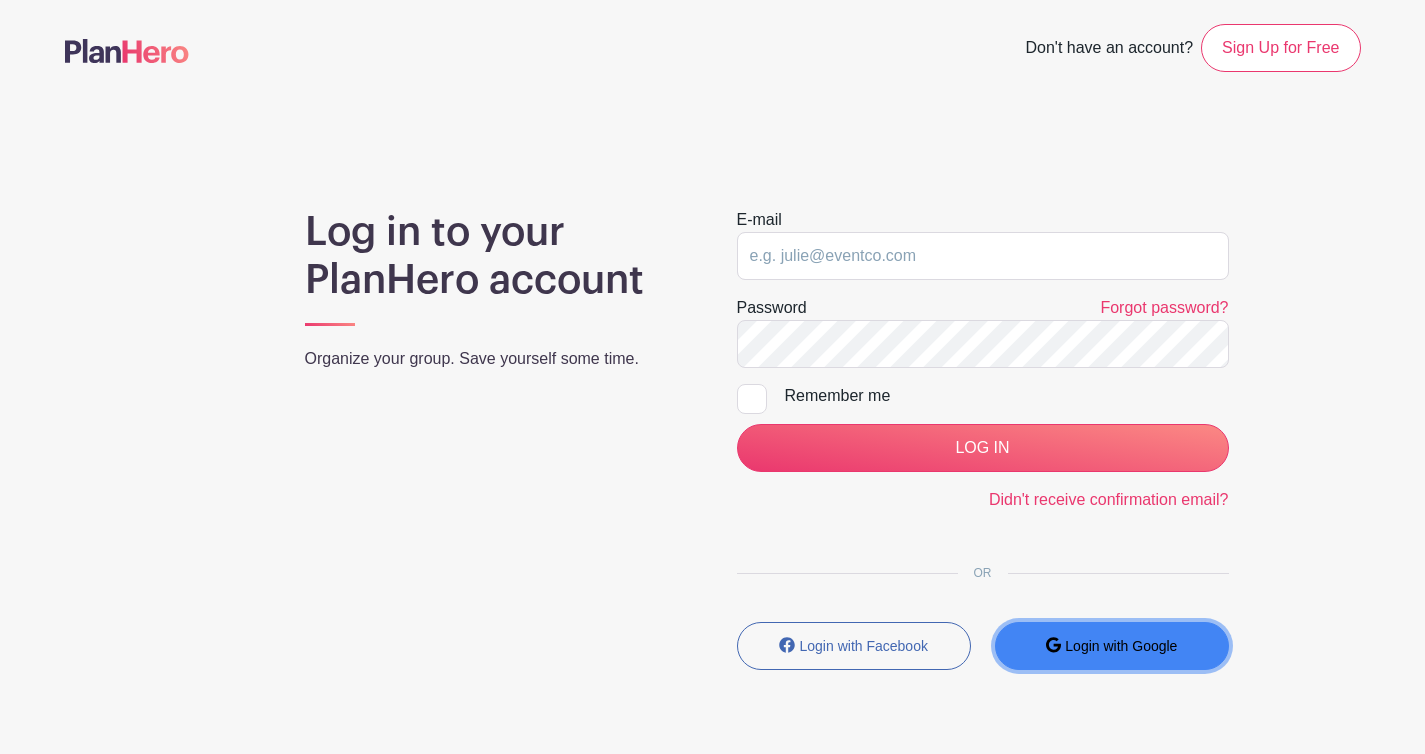 click on "Login with Google" at bounding box center (1121, 646) 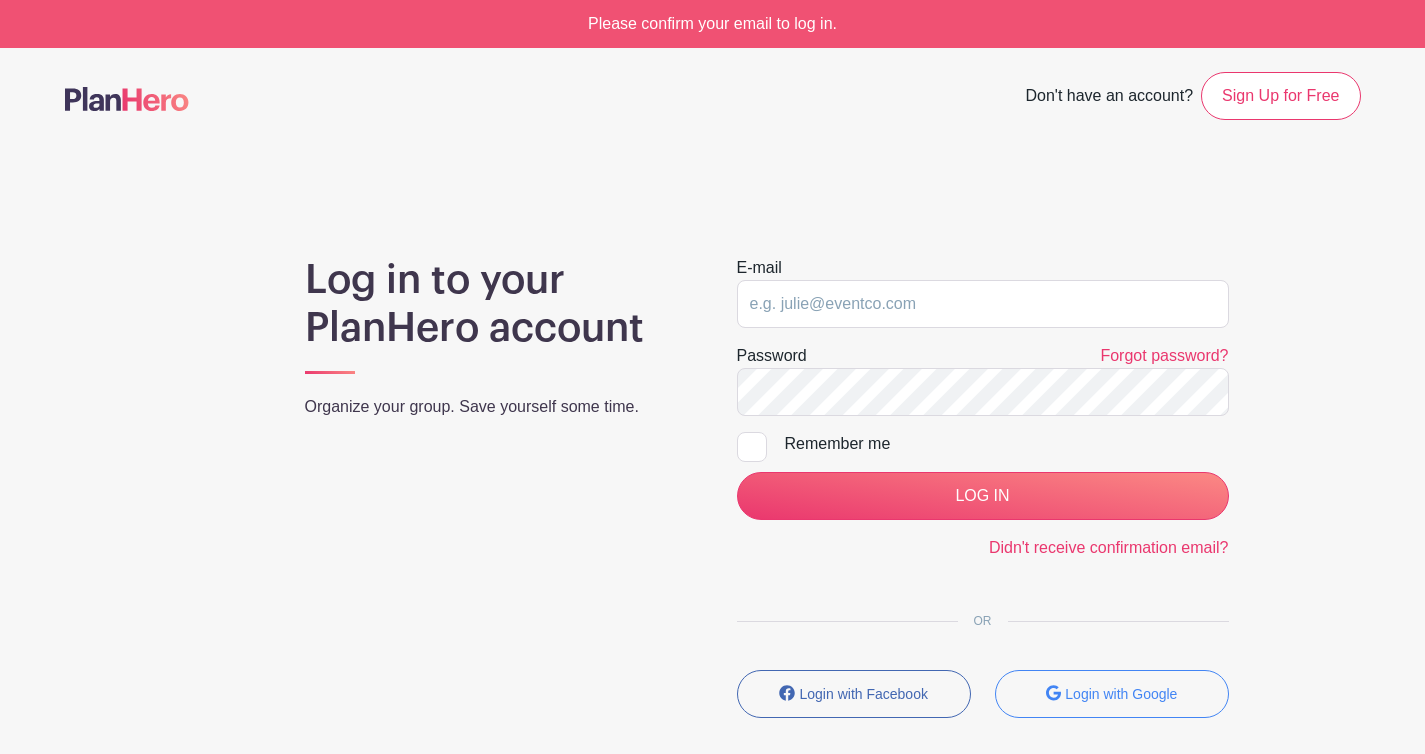 scroll, scrollTop: 0, scrollLeft: 0, axis: both 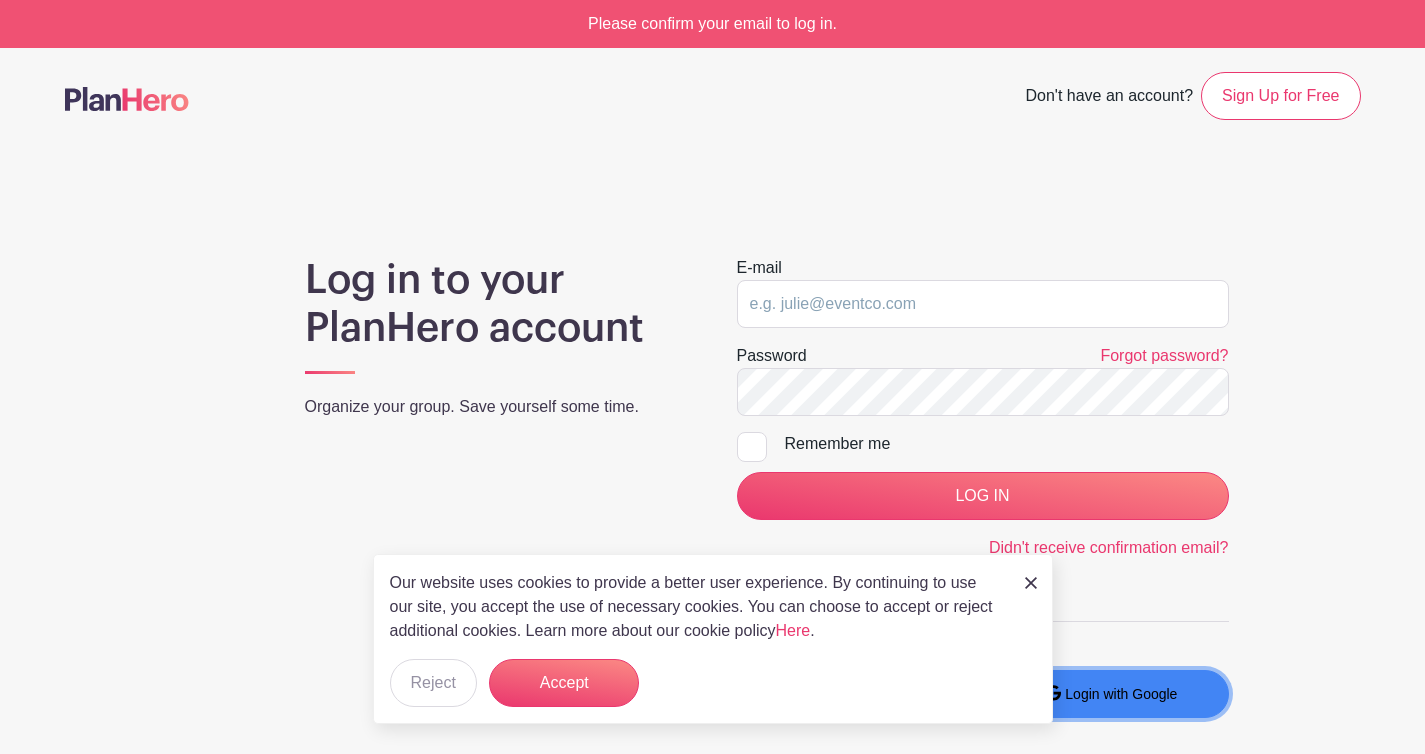 click on "Login with Google" at bounding box center [1112, 694] 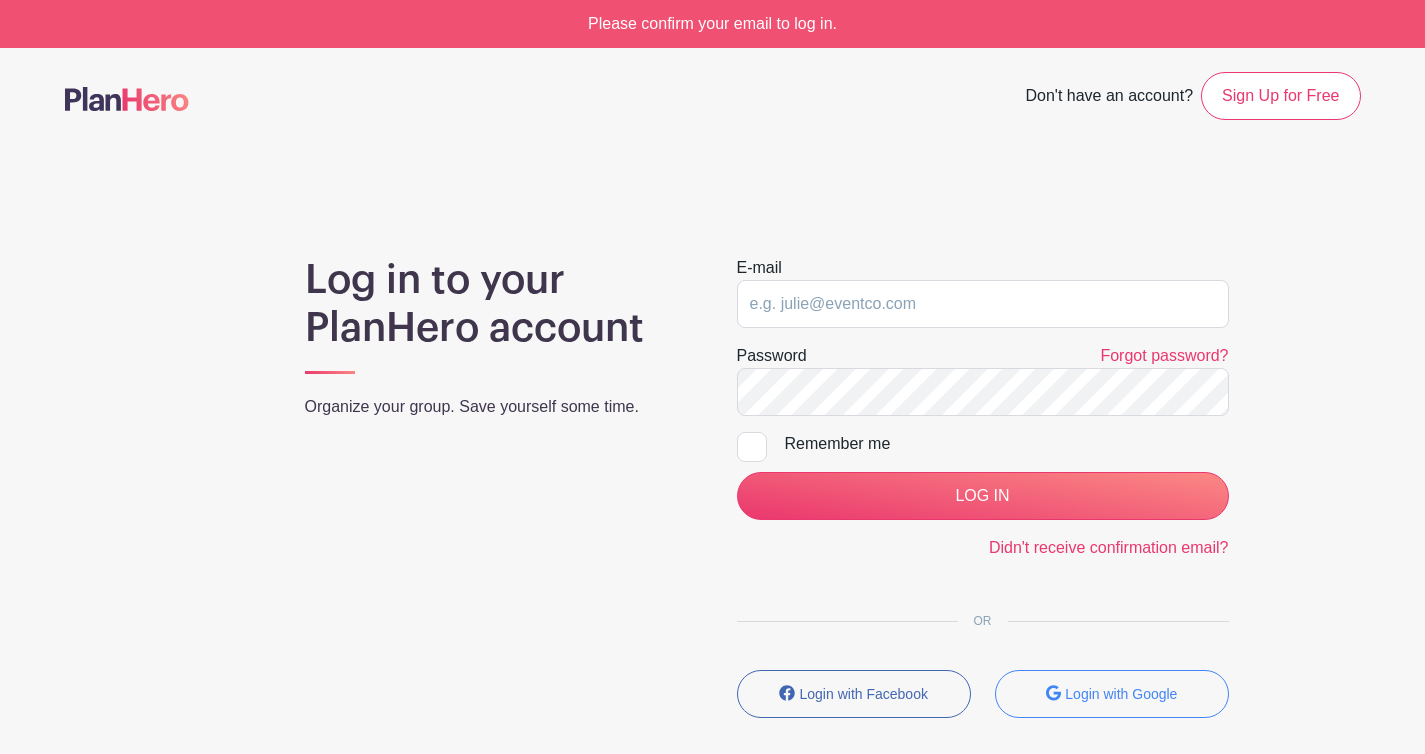 scroll, scrollTop: 0, scrollLeft: 0, axis: both 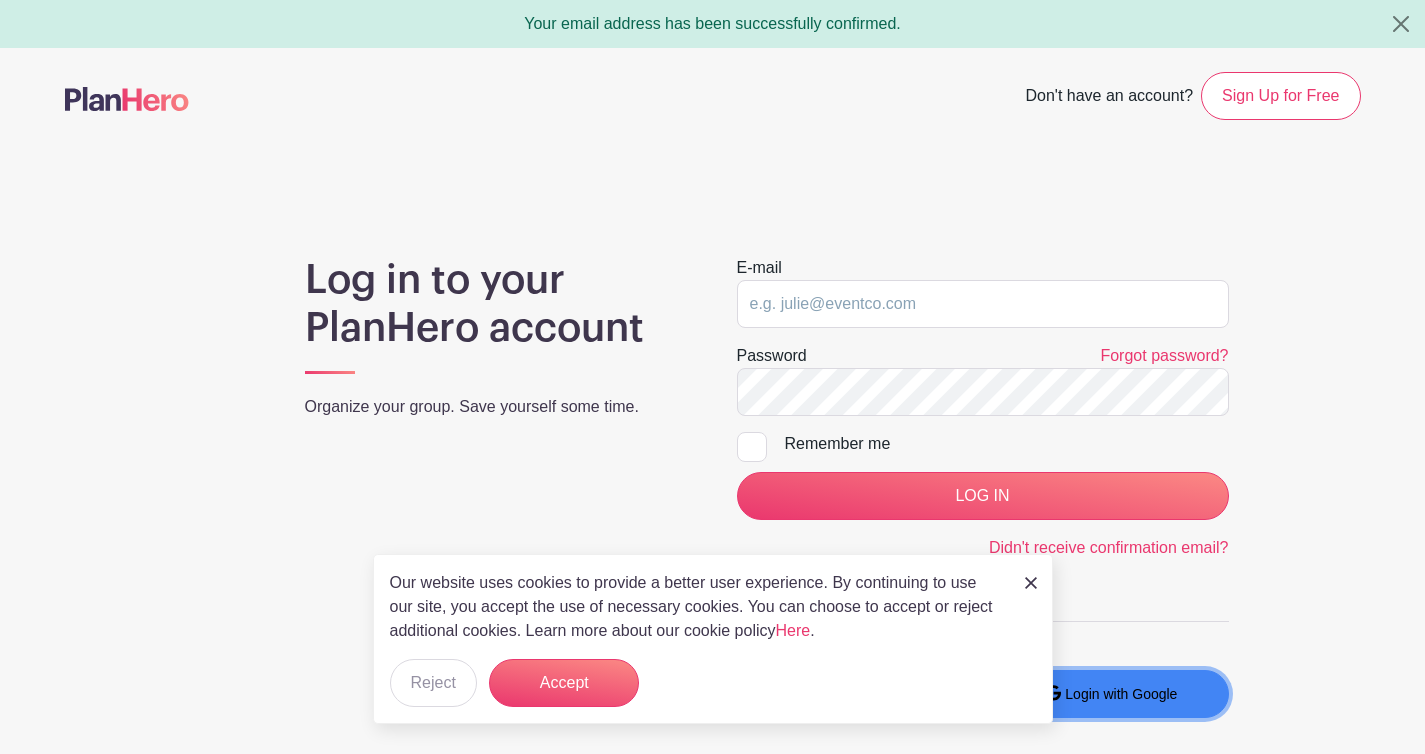 click on "Login with Google" at bounding box center [1112, 694] 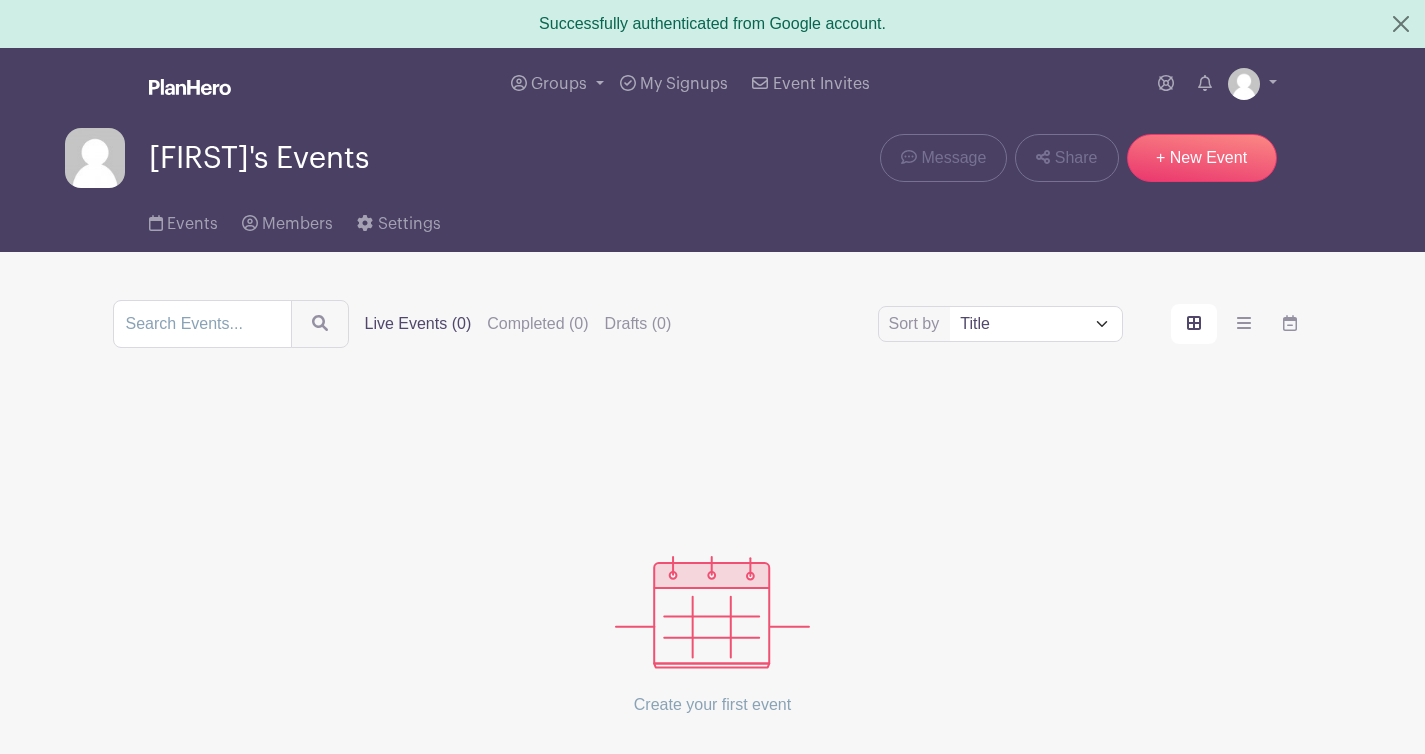scroll, scrollTop: 0, scrollLeft: 0, axis: both 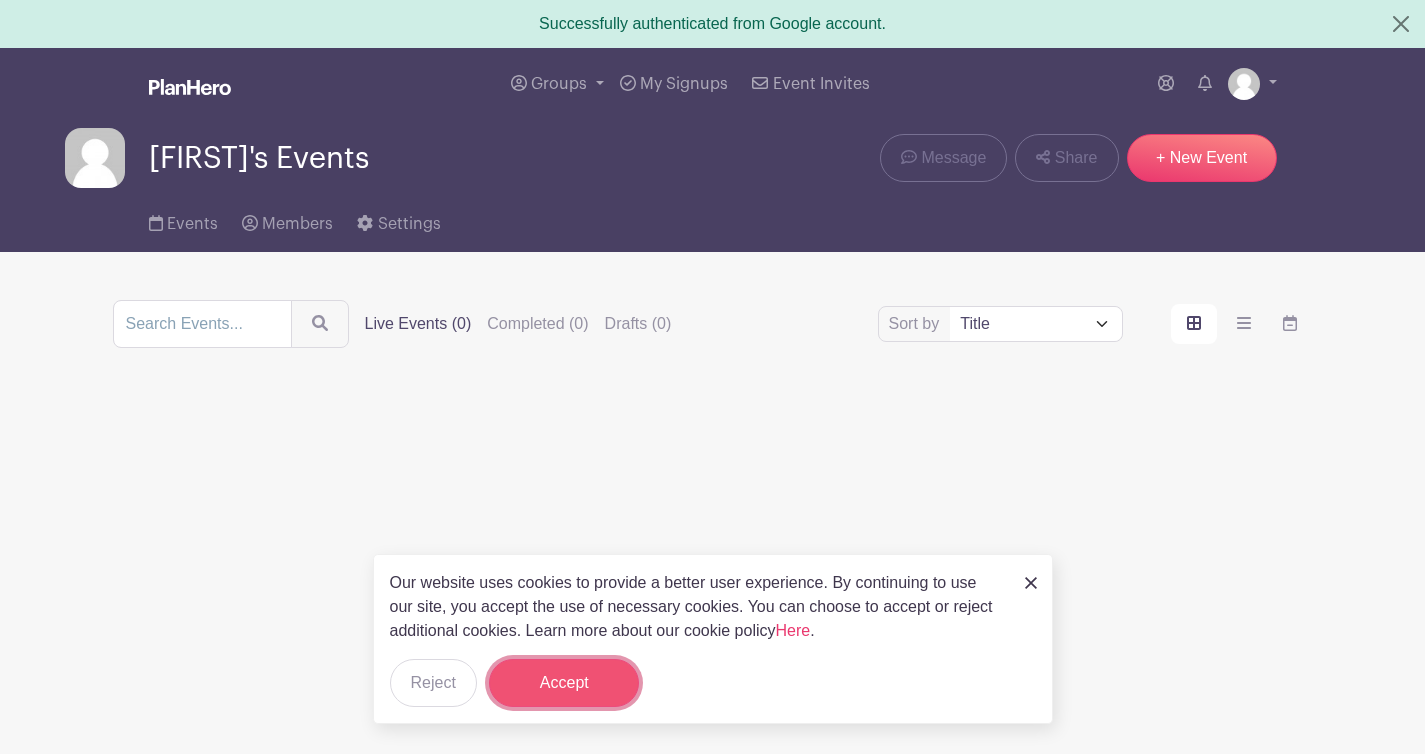 click on "Accept" at bounding box center [564, 683] 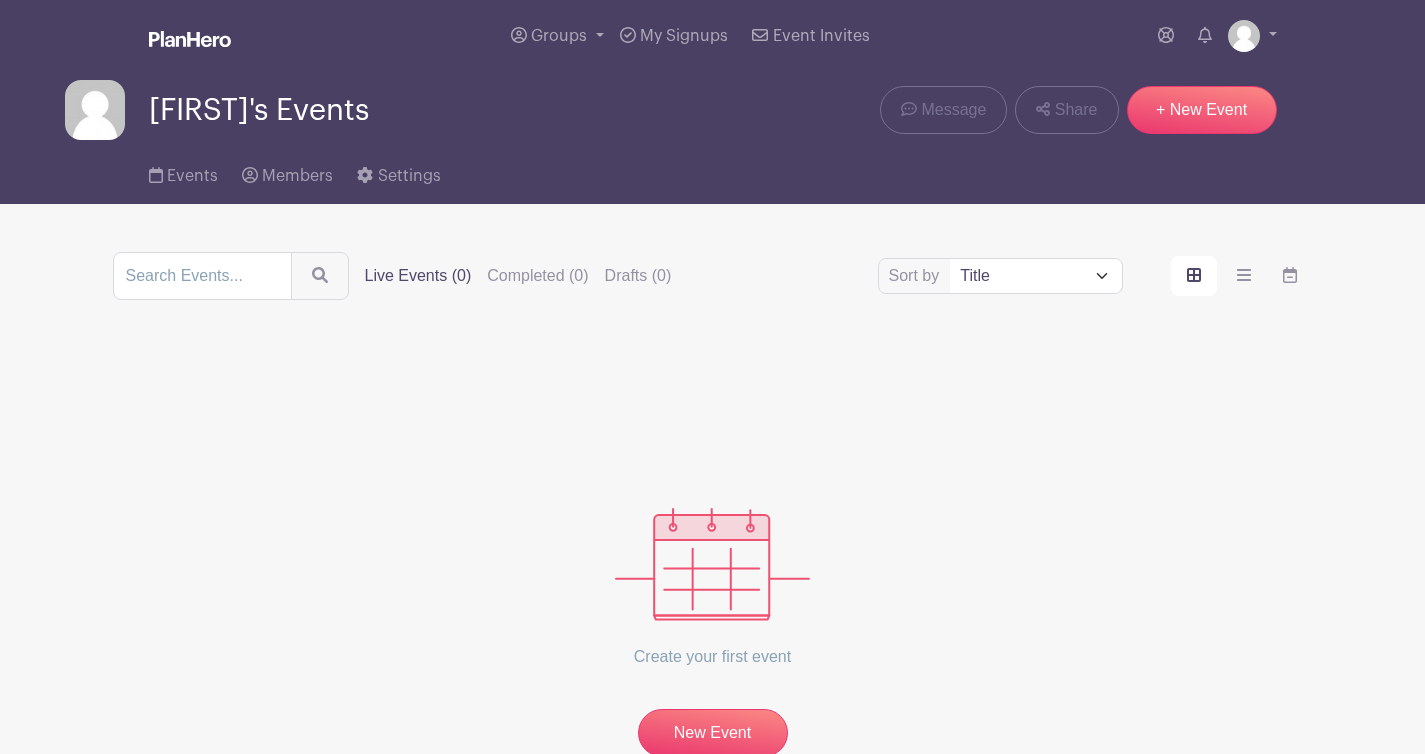 scroll, scrollTop: 0, scrollLeft: 0, axis: both 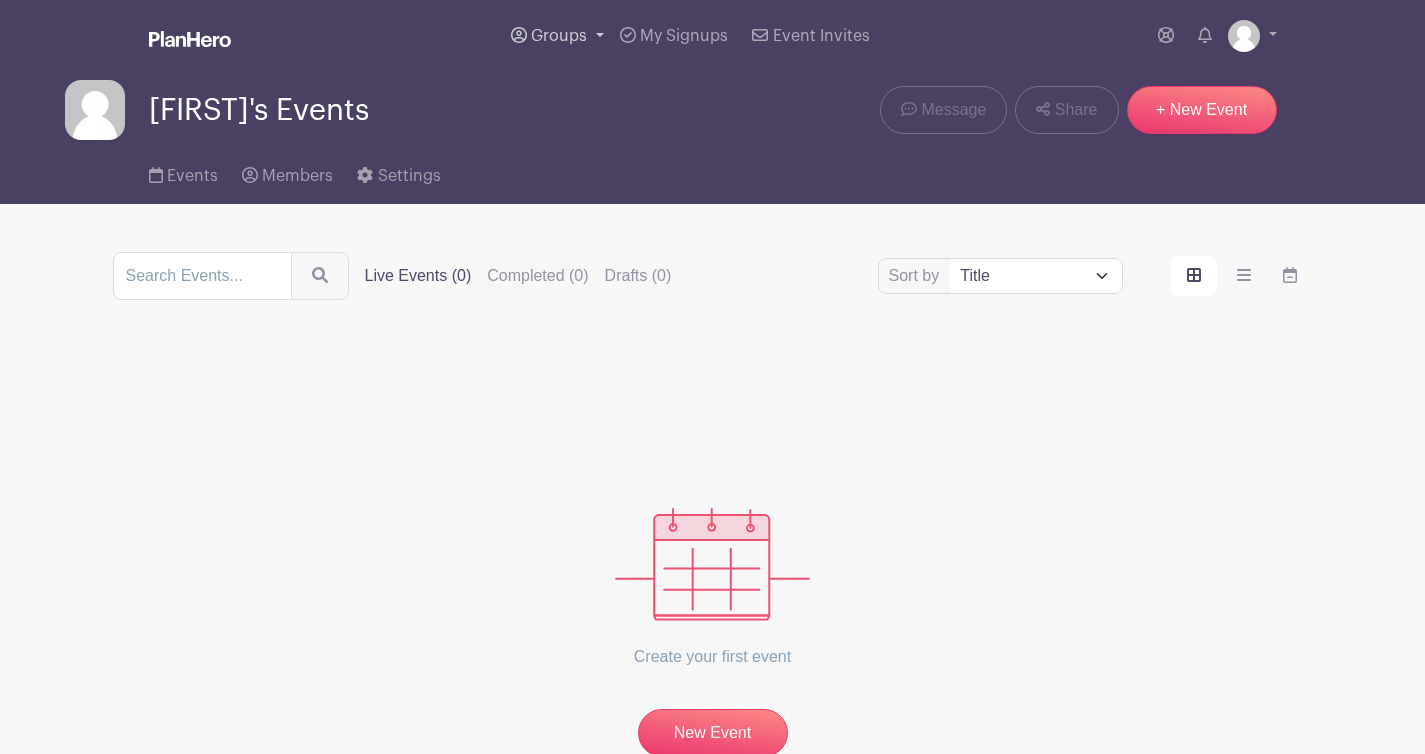 click on "Groups" at bounding box center (557, 36) 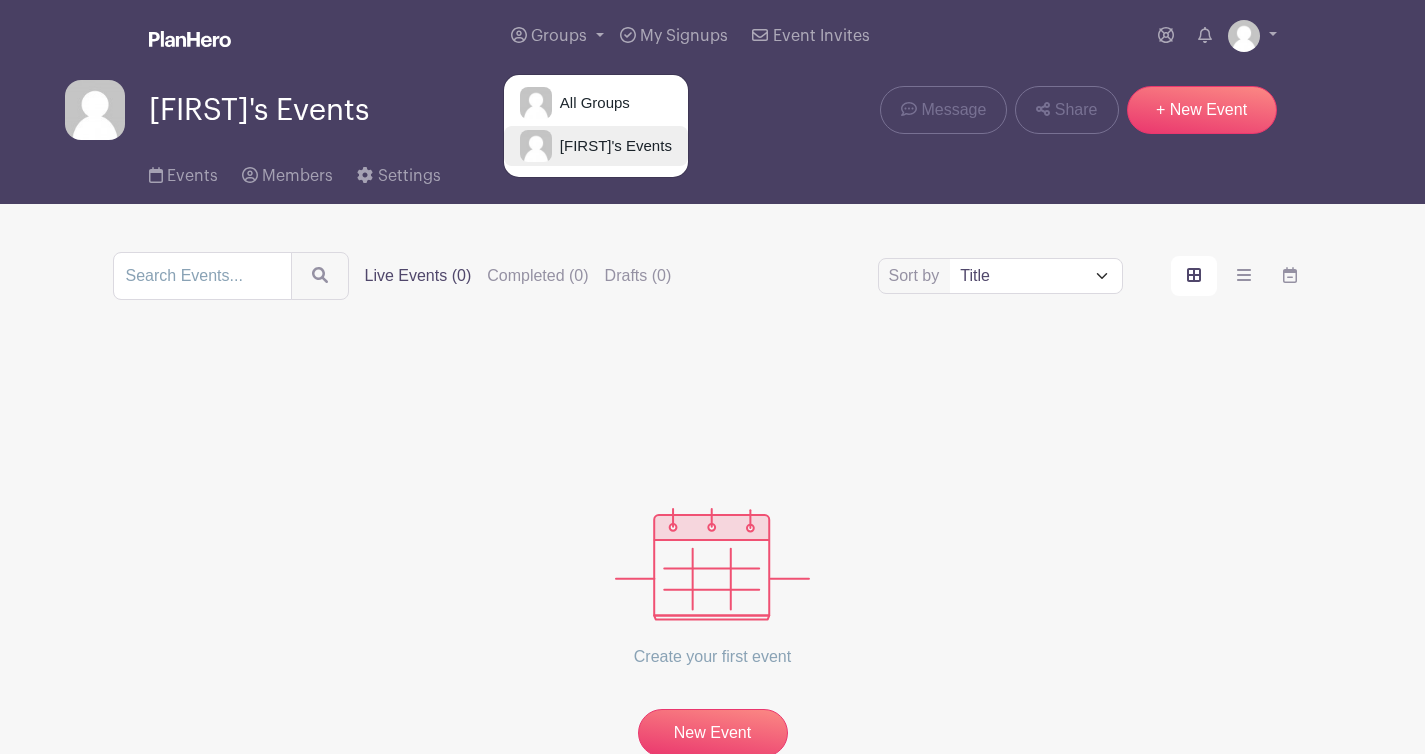 click on "[FIRST]'s Events" at bounding box center [612, 146] 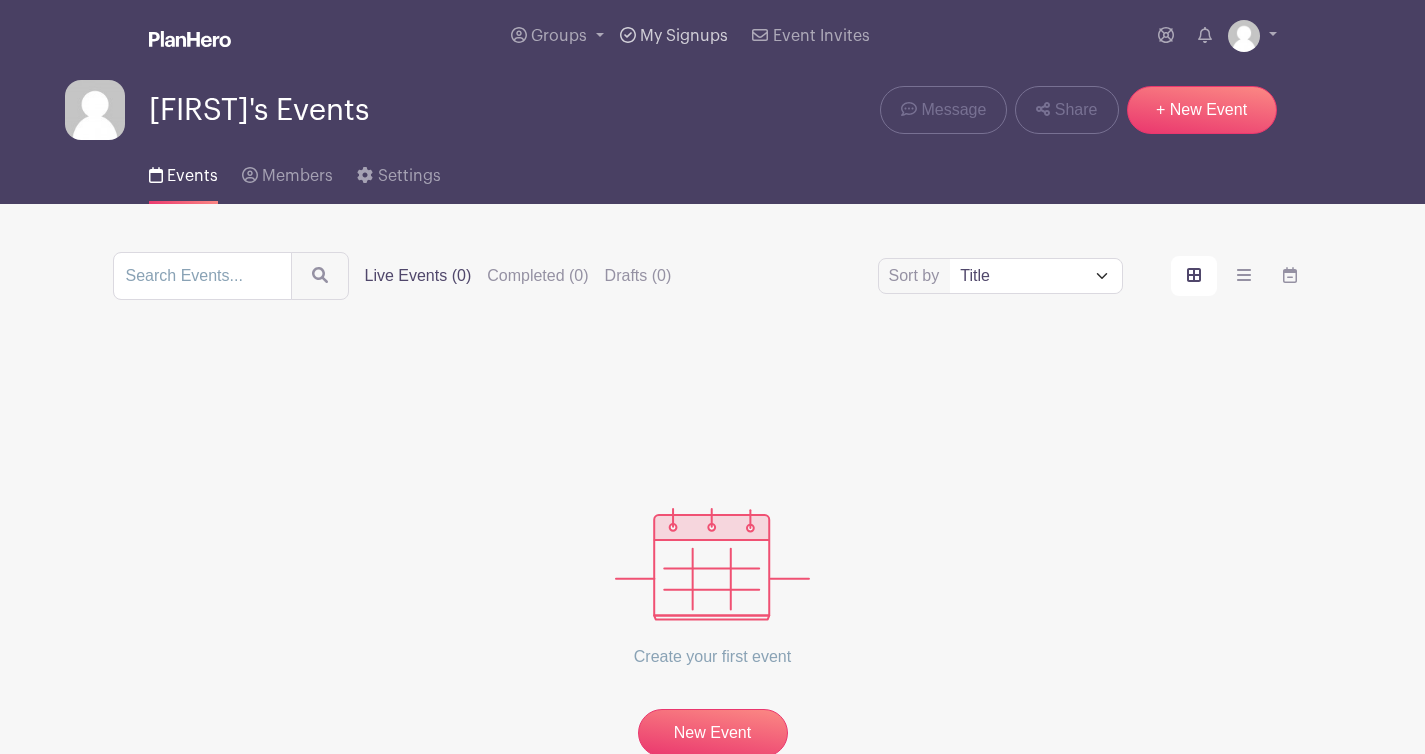 click on "My Signups" at bounding box center (674, 36) 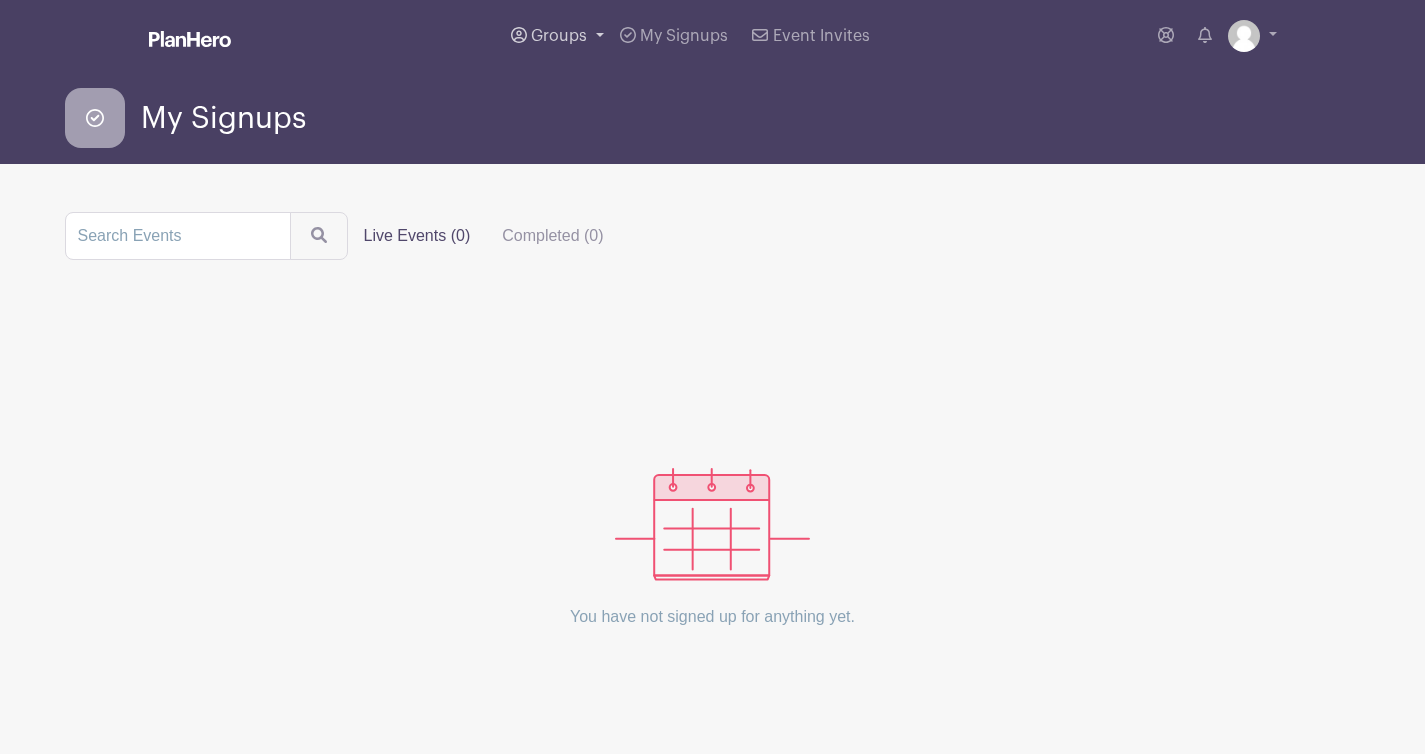 click on "Groups" at bounding box center [559, 36] 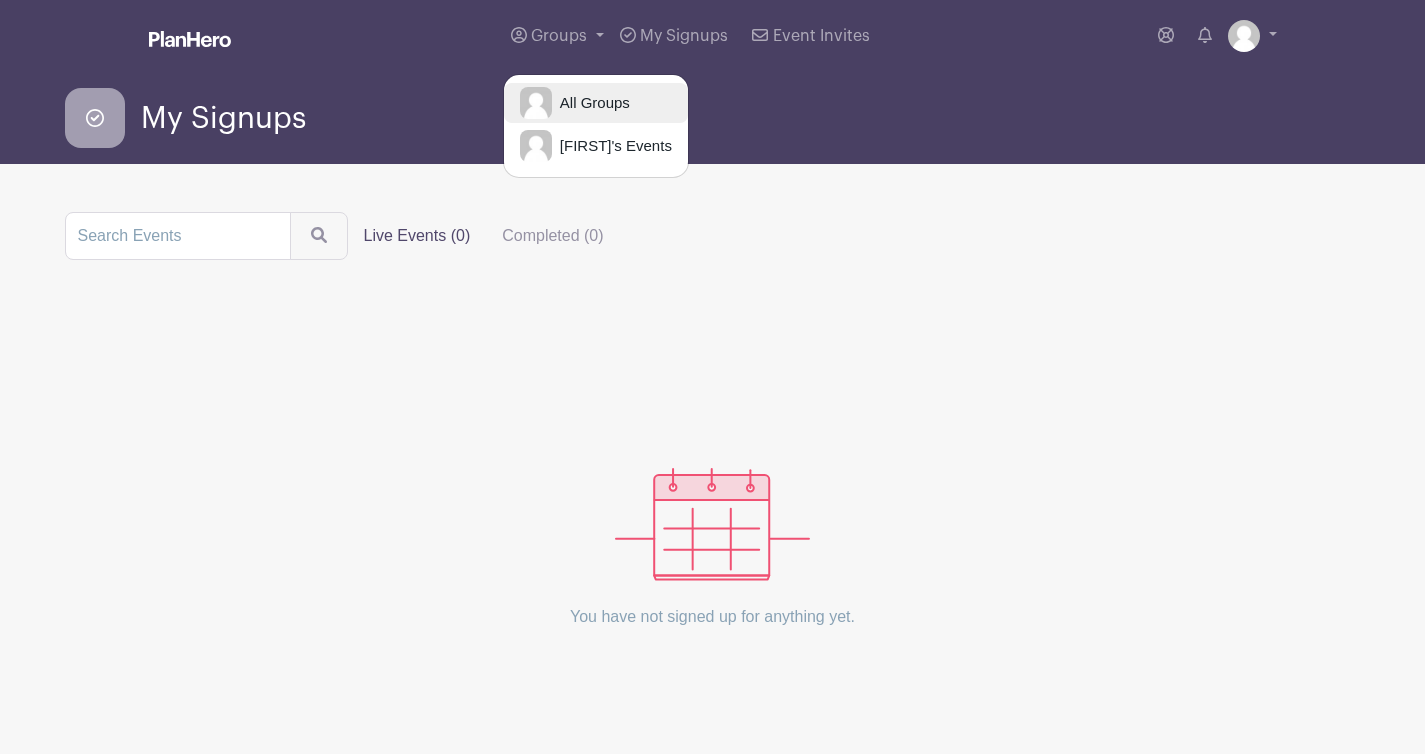 click on "All Groups" at bounding box center [591, 103] 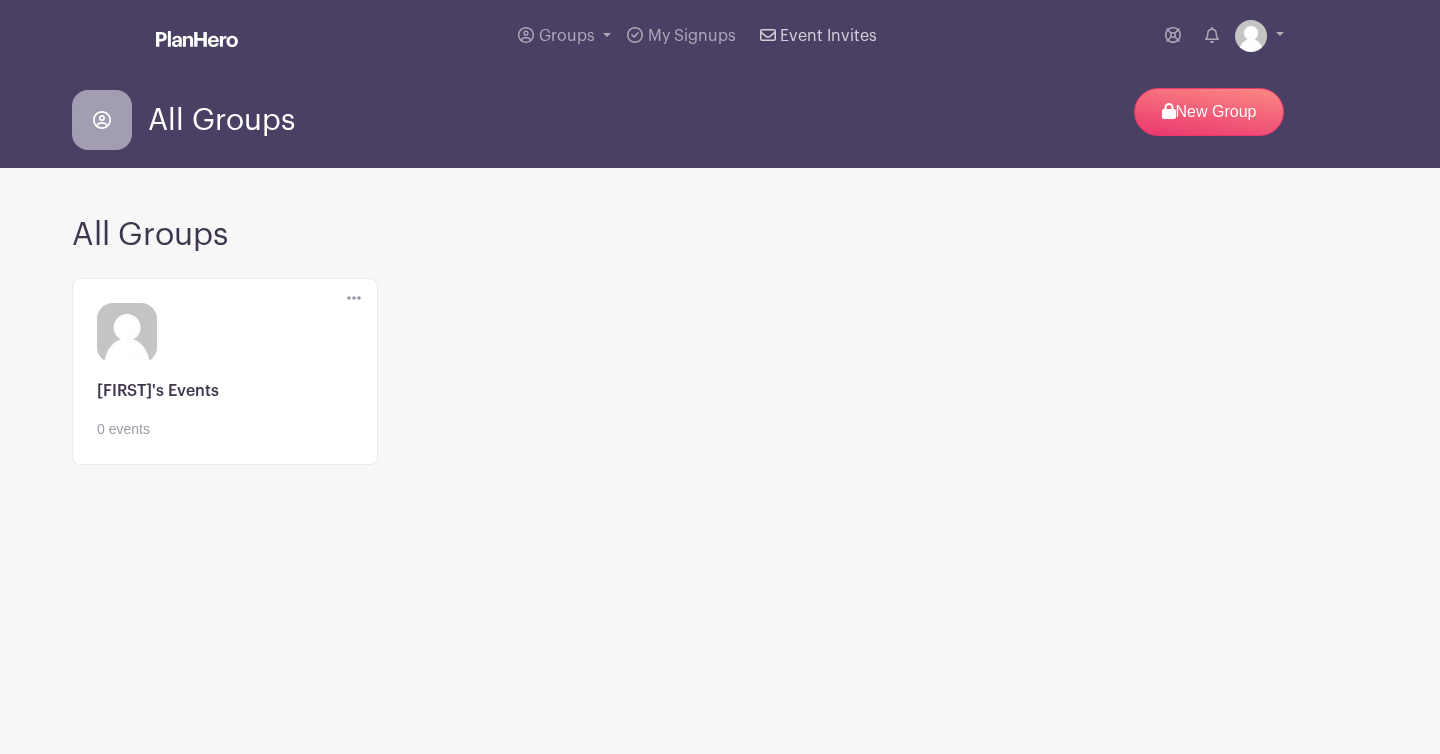 click on "Event Invites" at bounding box center [828, 36] 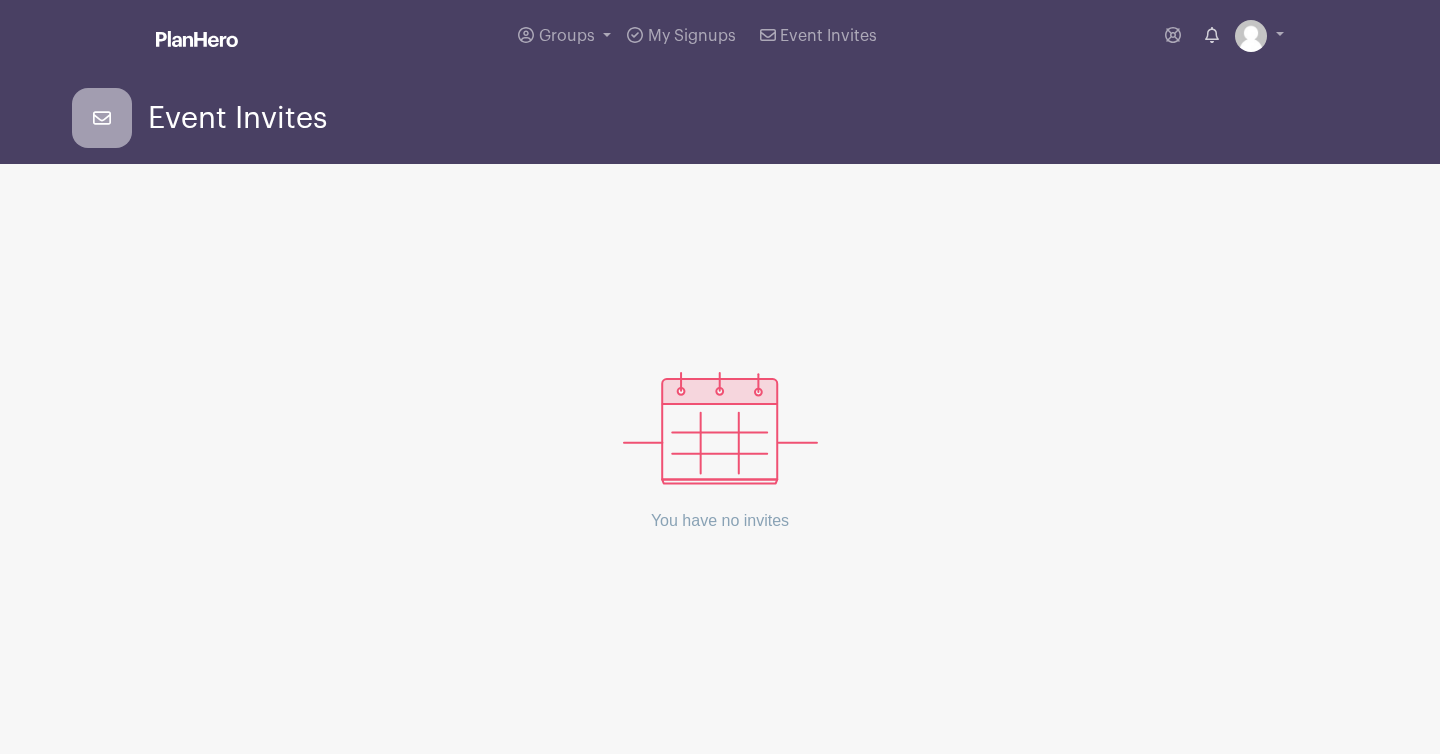 click 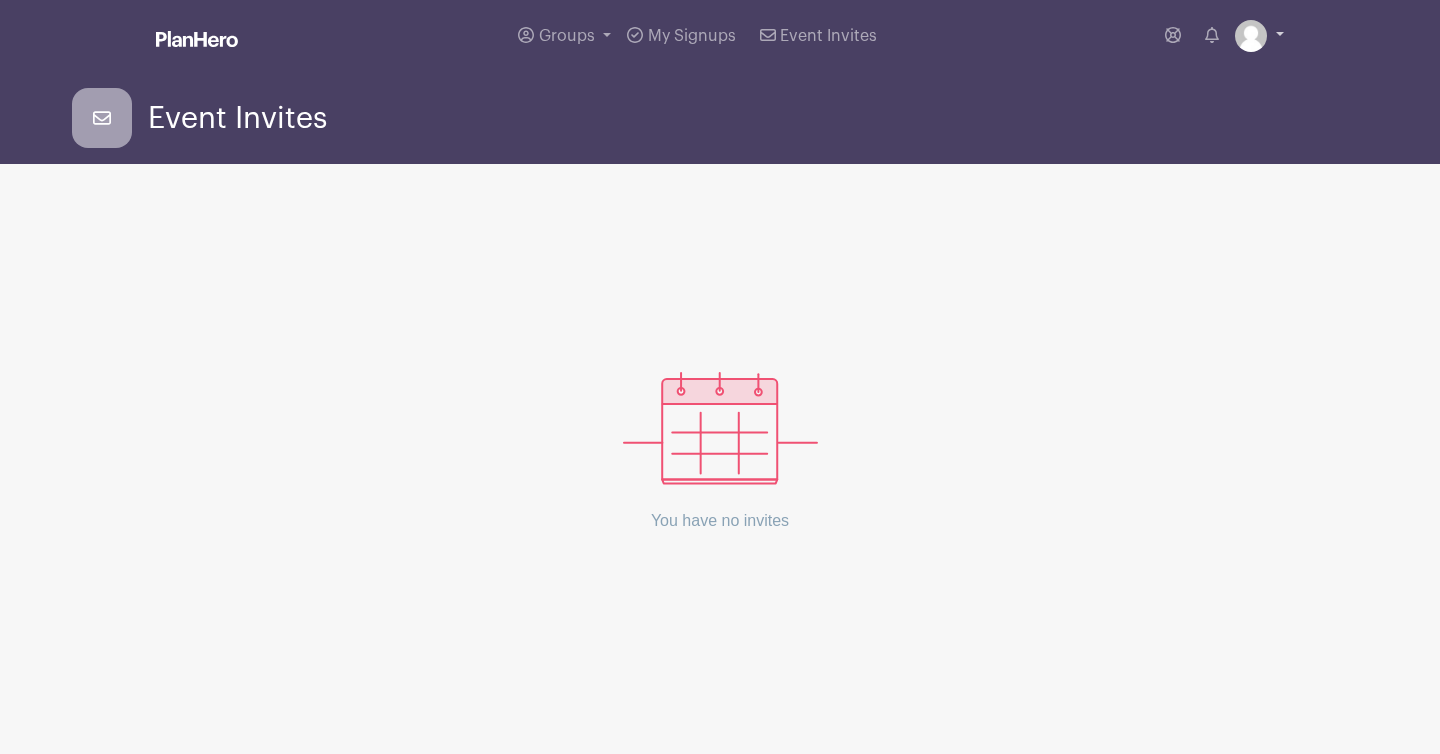 click at bounding box center (1251, 36) 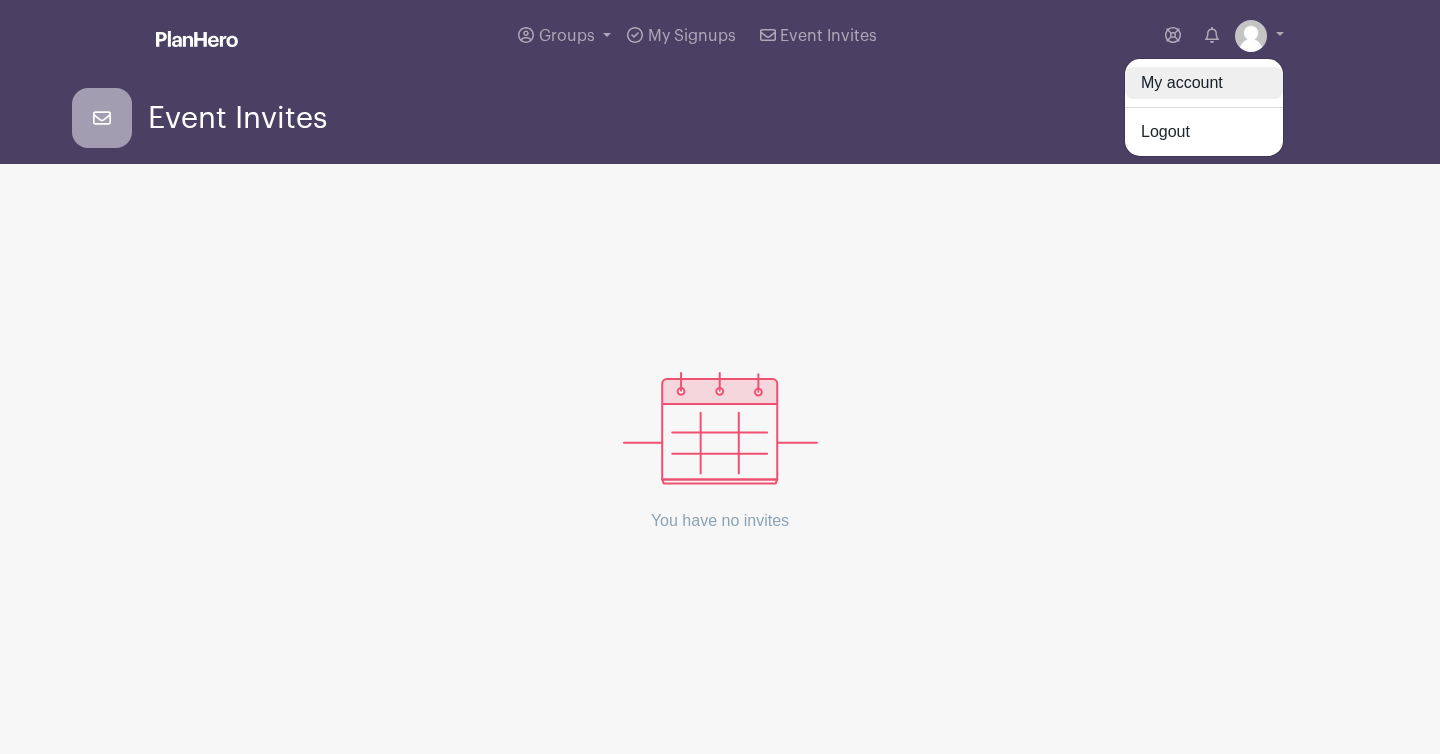 click on "My account" at bounding box center (1204, 83) 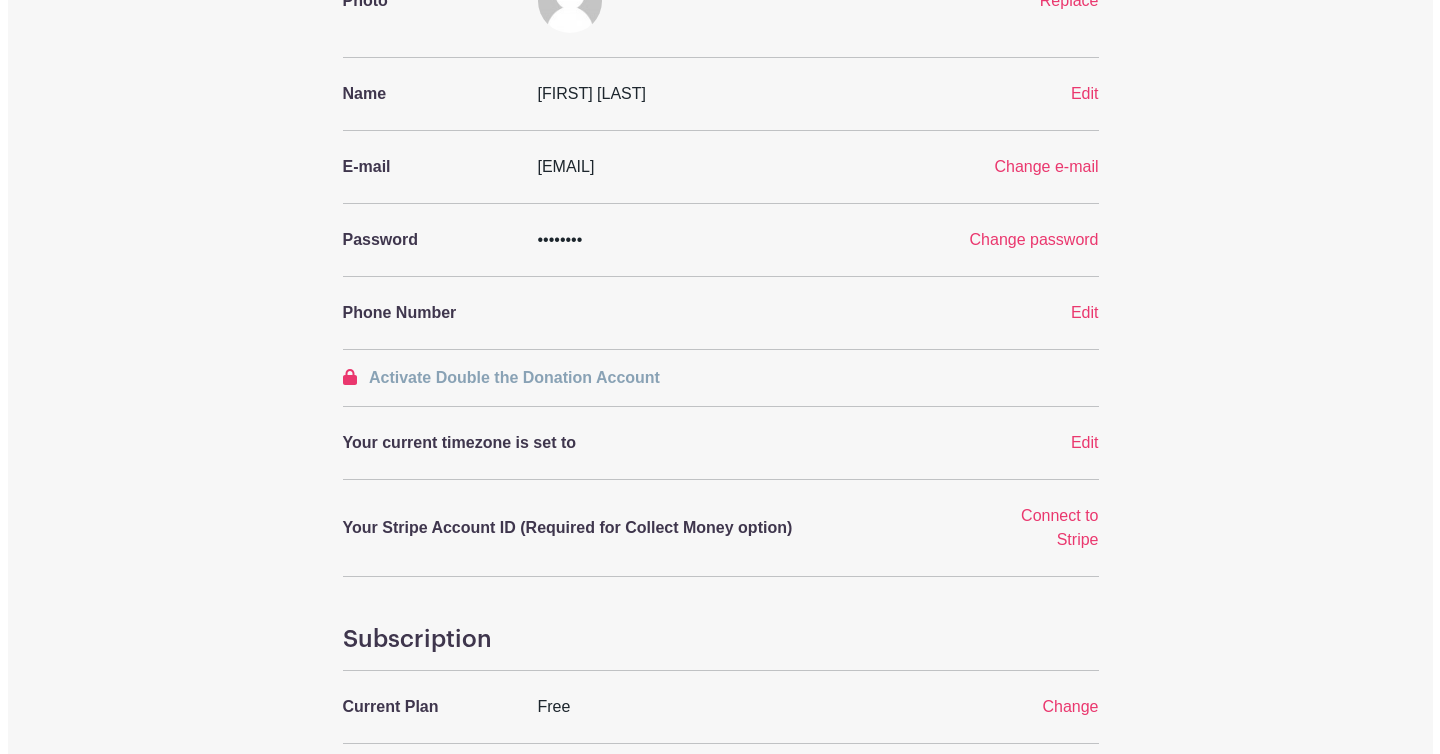 scroll, scrollTop: 0, scrollLeft: 0, axis: both 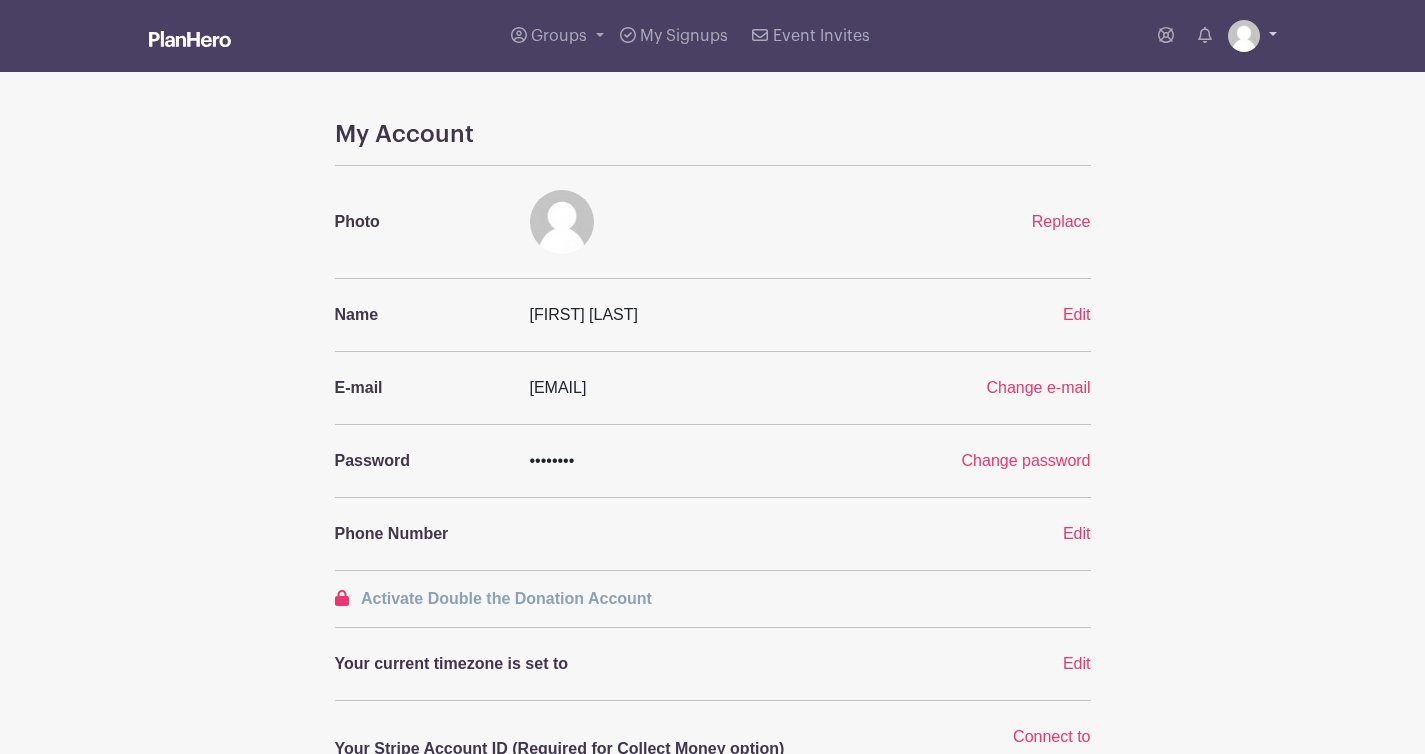 click at bounding box center [1244, 36] 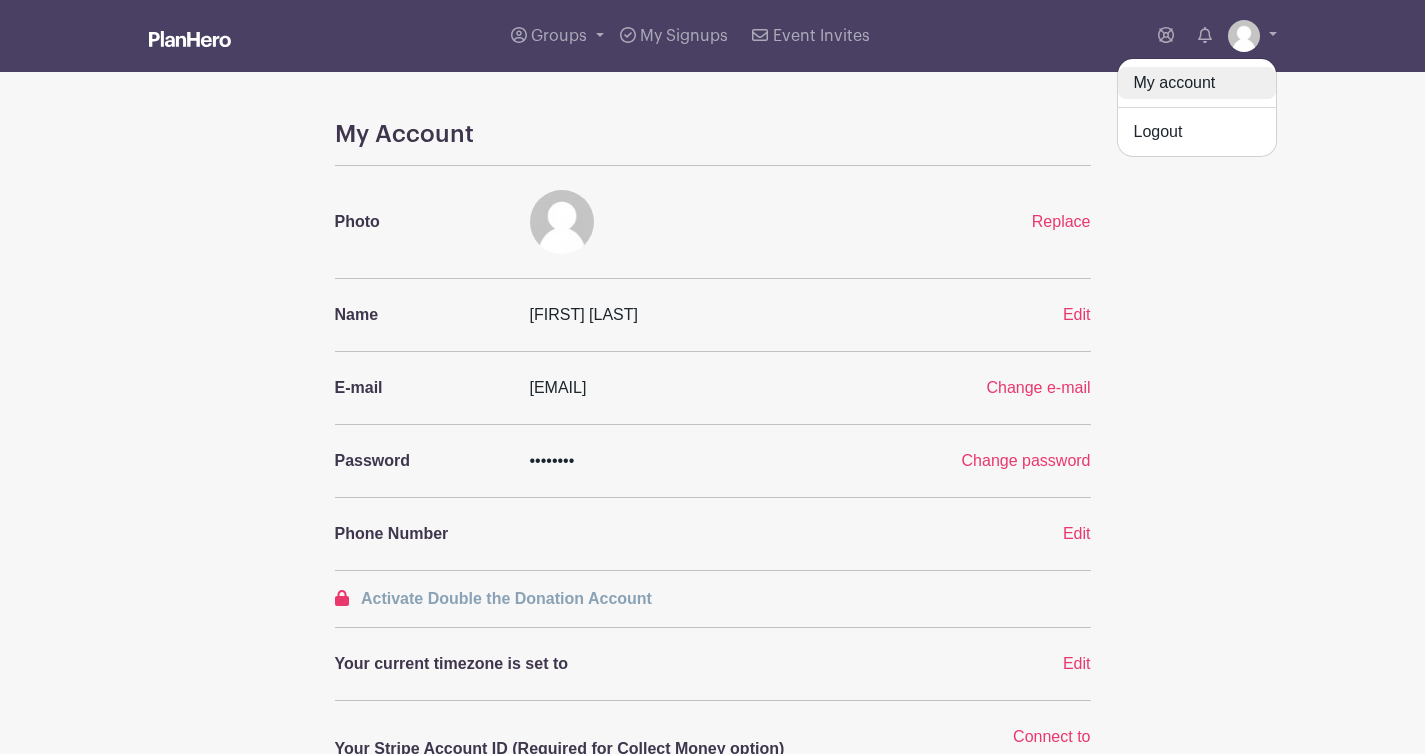 click on "My account" at bounding box center [1197, 83] 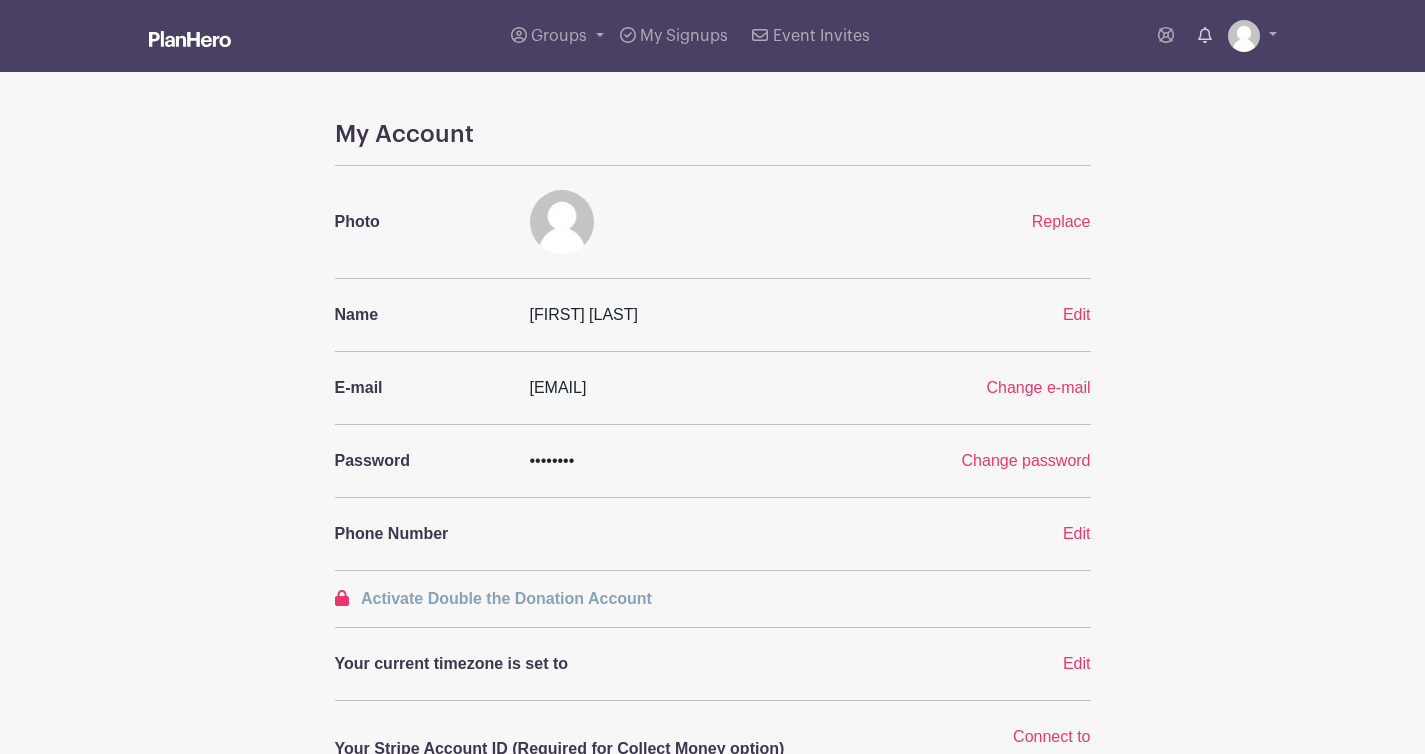 click 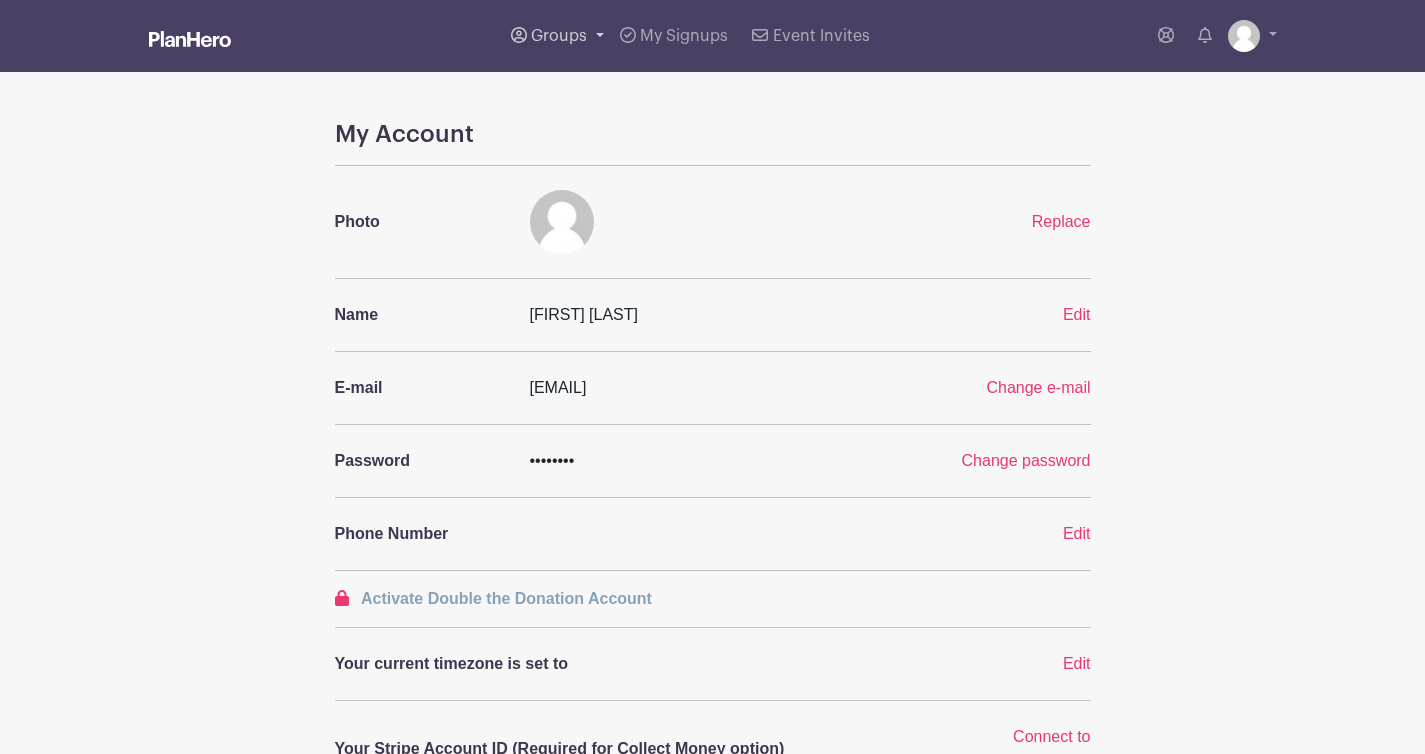 click on "Groups" at bounding box center [559, 36] 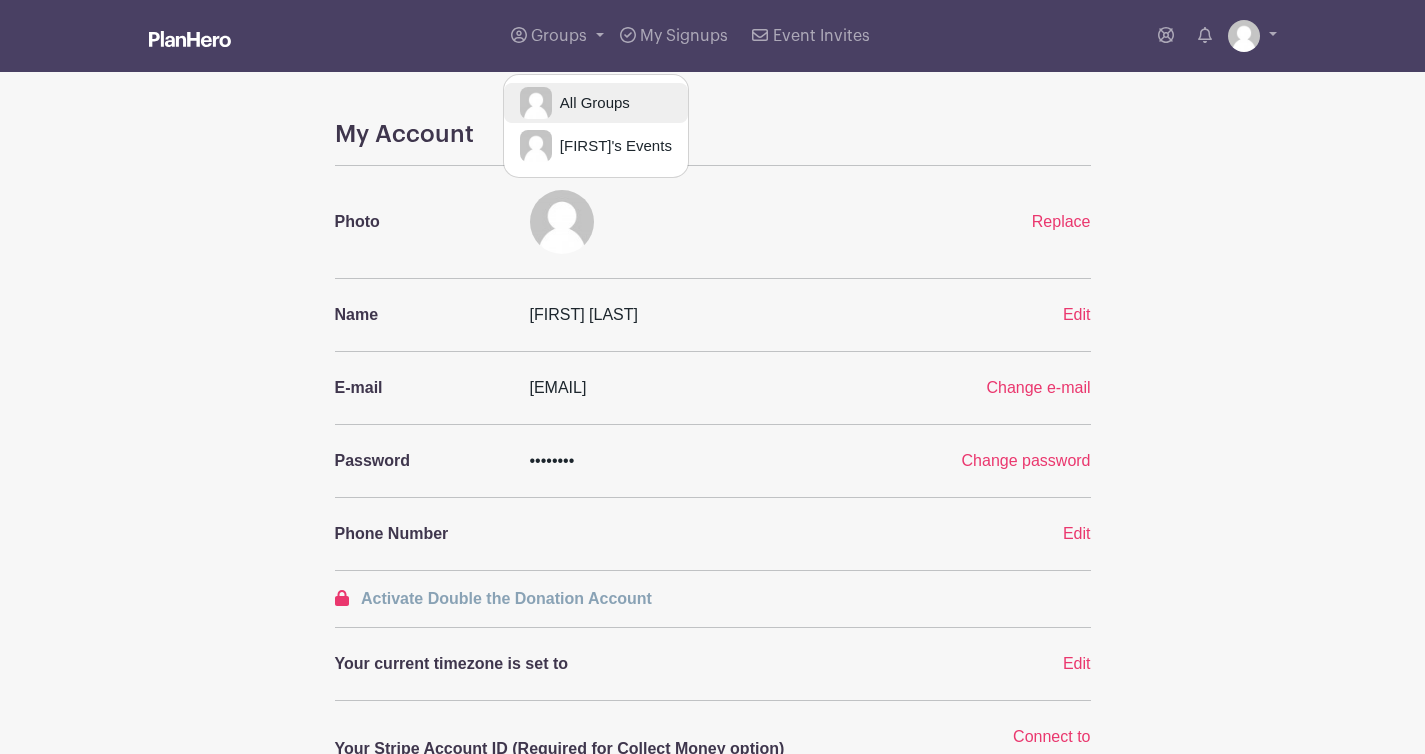 click on "All Groups" at bounding box center (591, 103) 